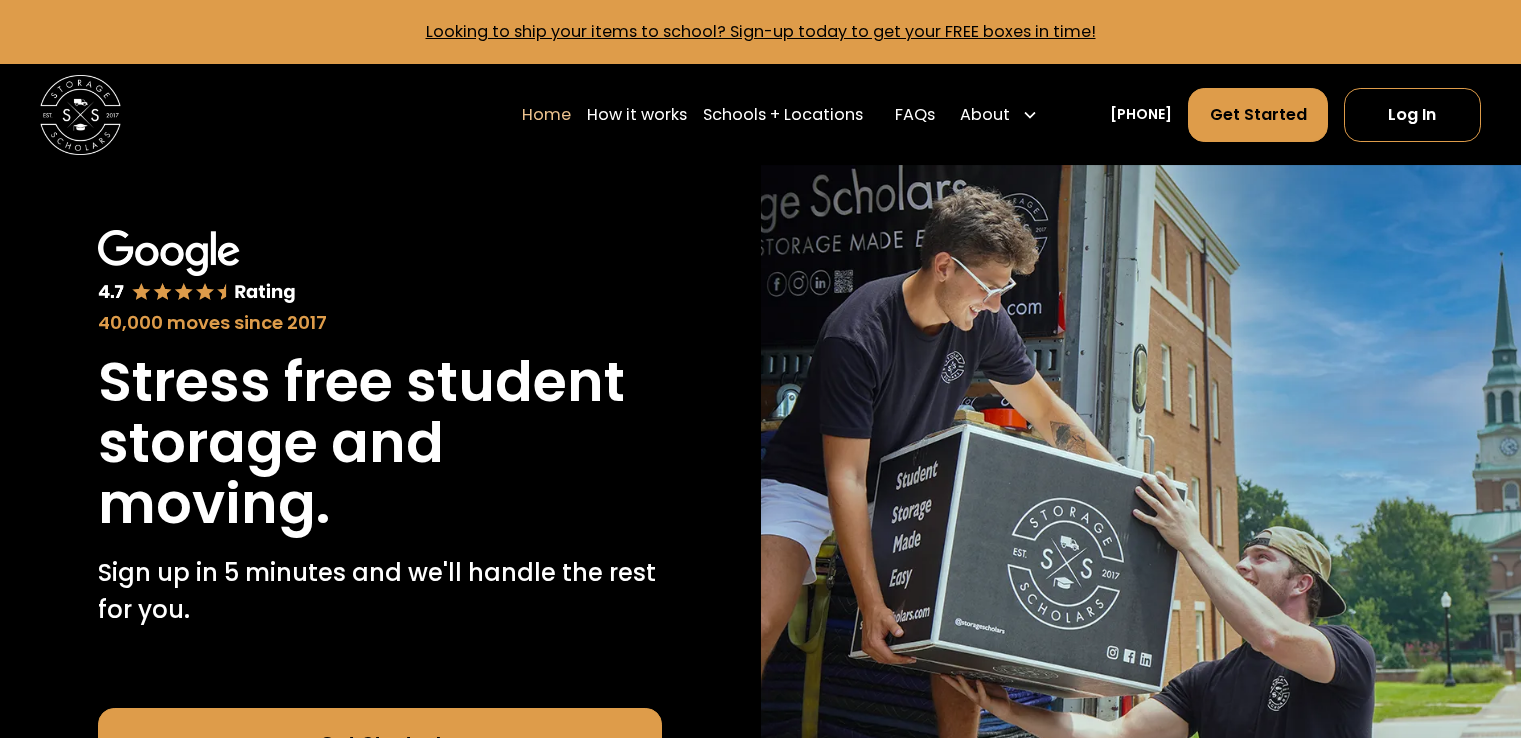 scroll, scrollTop: 0, scrollLeft: 0, axis: both 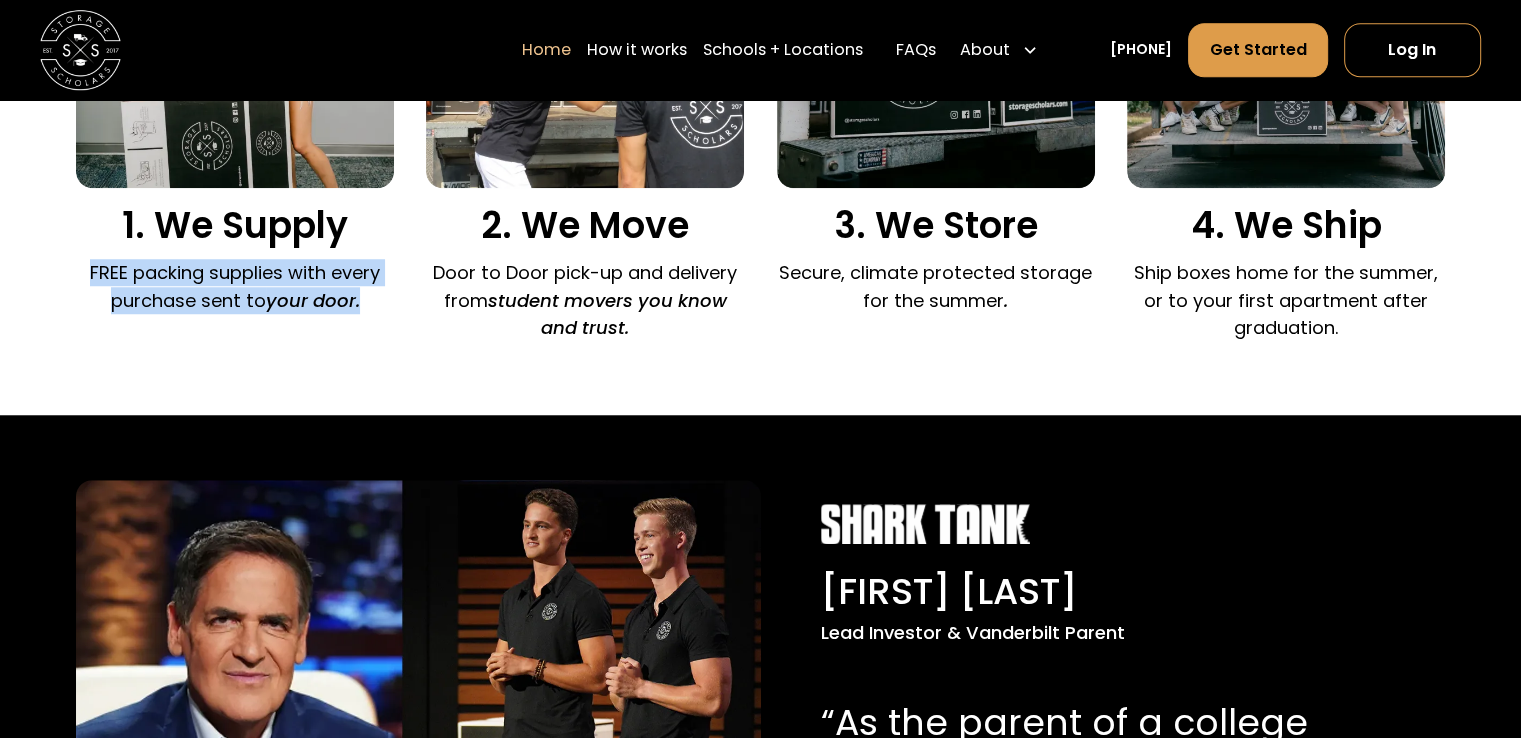 drag, startPoint x: 86, startPoint y: 600, endPoint x: 307, endPoint y: 653, distance: 227.26636 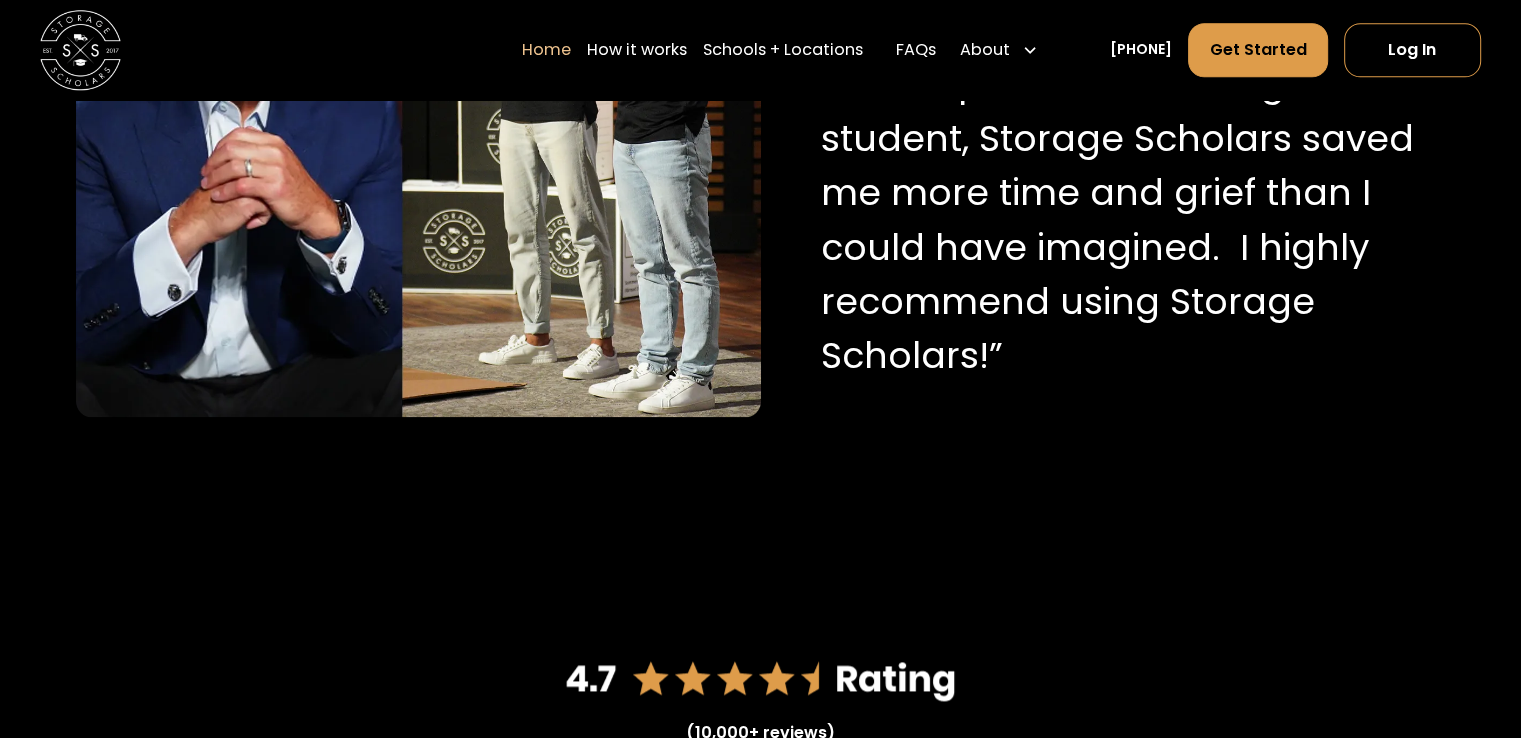 scroll, scrollTop: 2265, scrollLeft: 0, axis: vertical 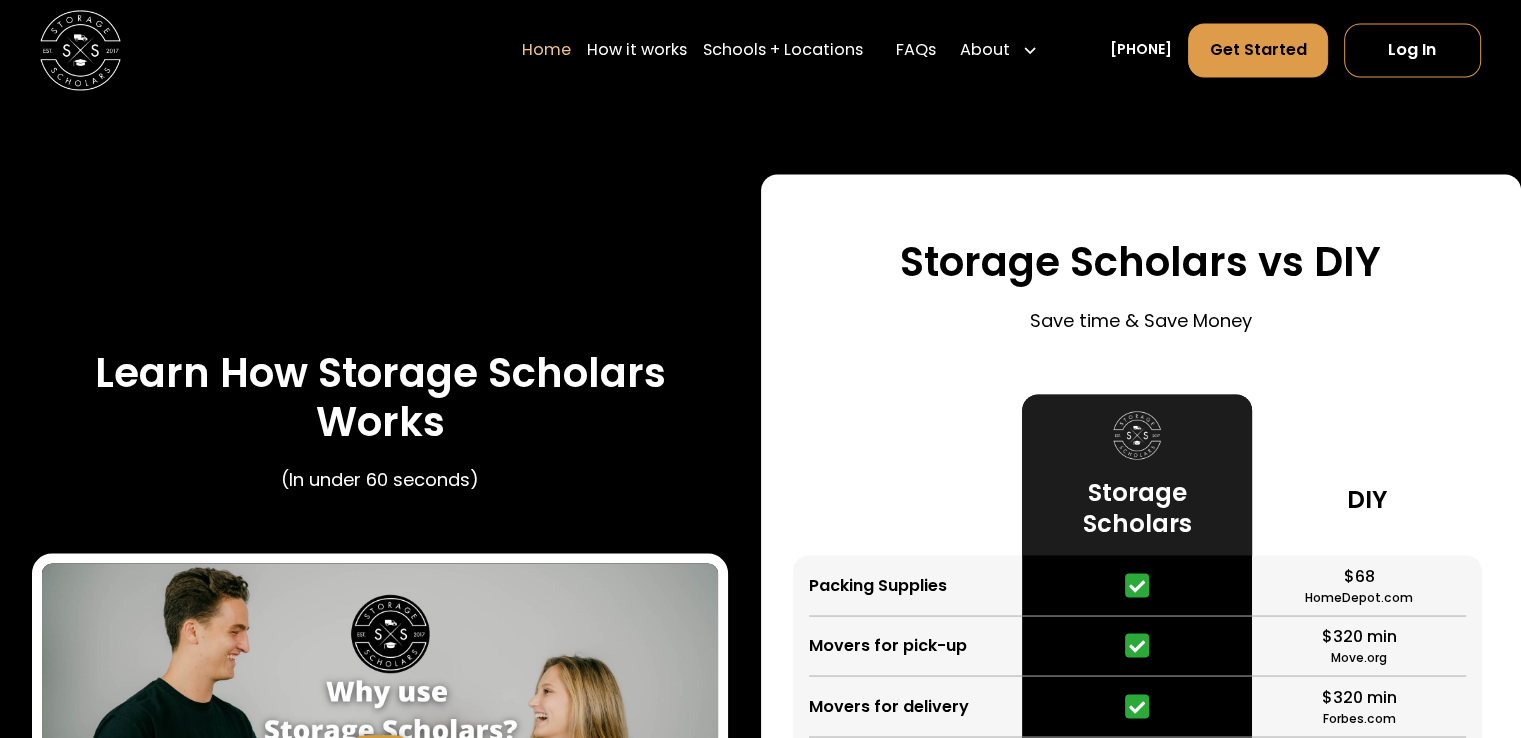 click at bounding box center (1442, -235) 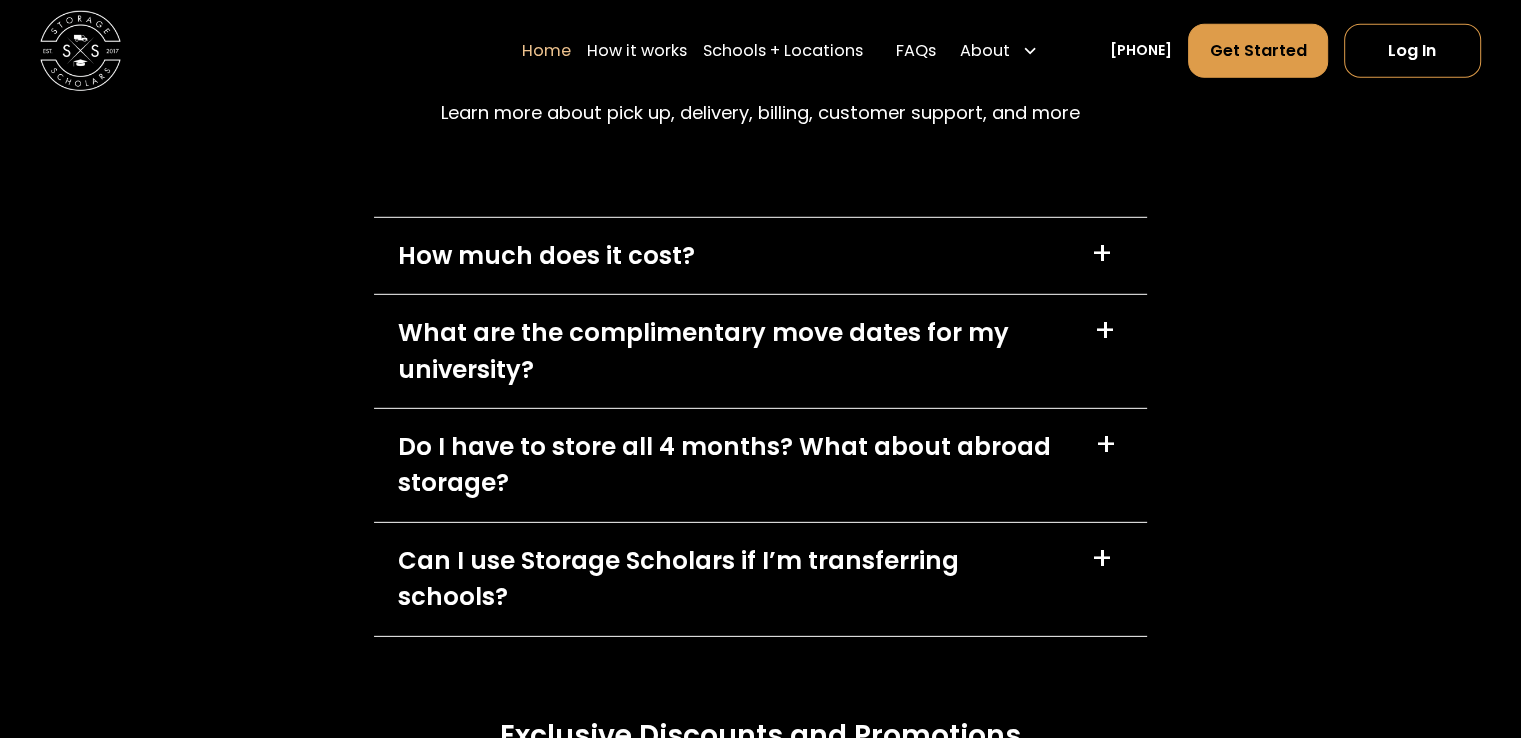 scroll, scrollTop: 5846, scrollLeft: 0, axis: vertical 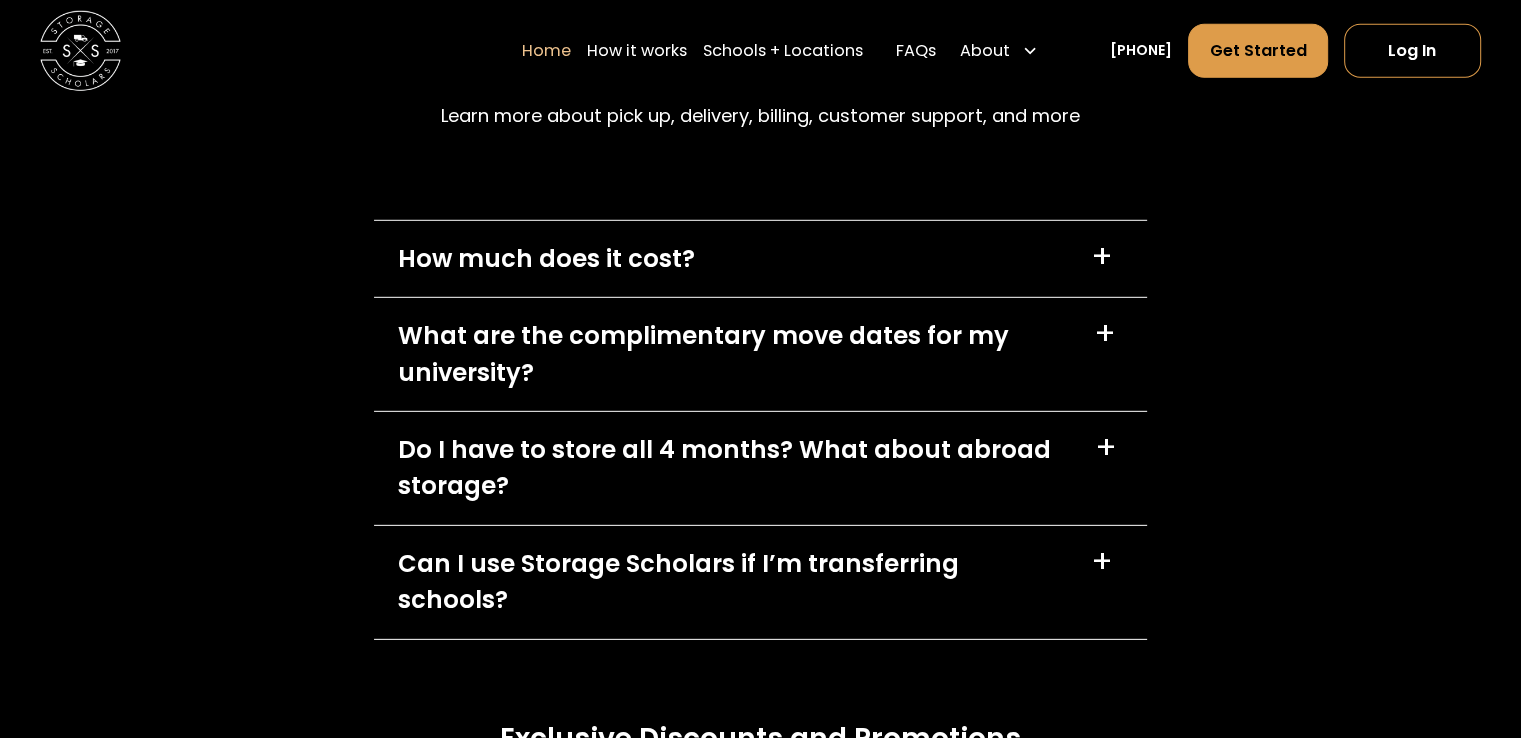 click at bounding box center (354, -519) 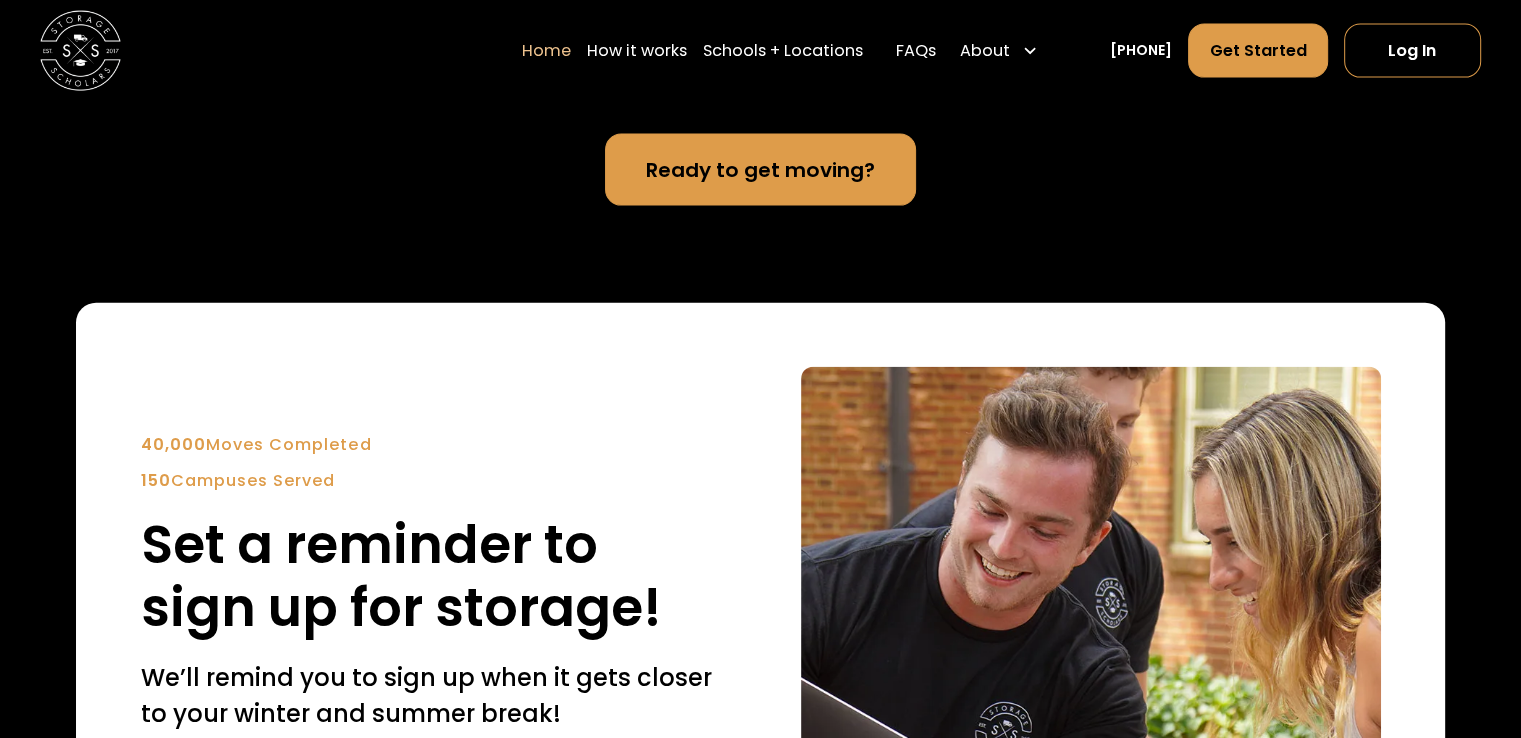 scroll, scrollTop: 4711, scrollLeft: 0, axis: vertical 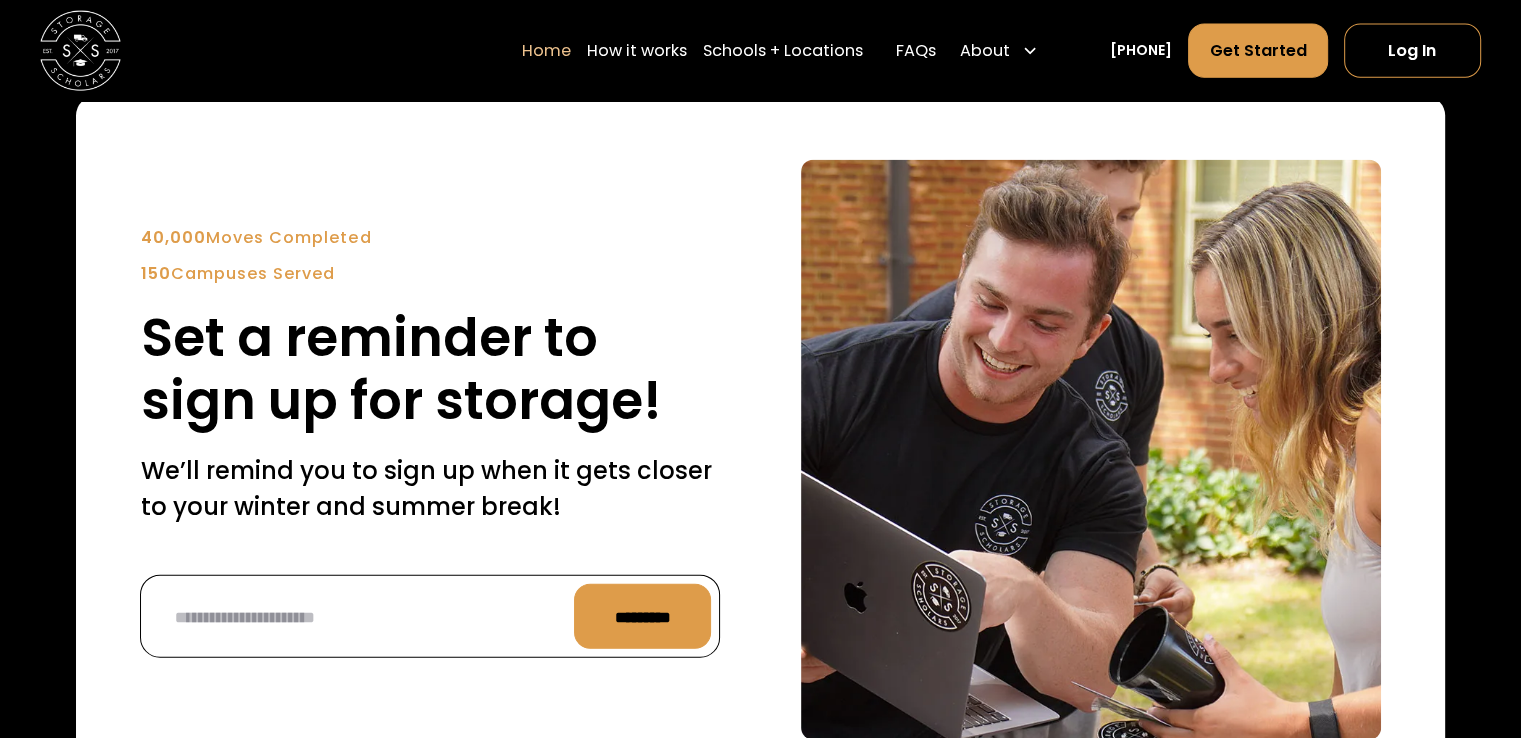 click at bounding box center [380, -512] 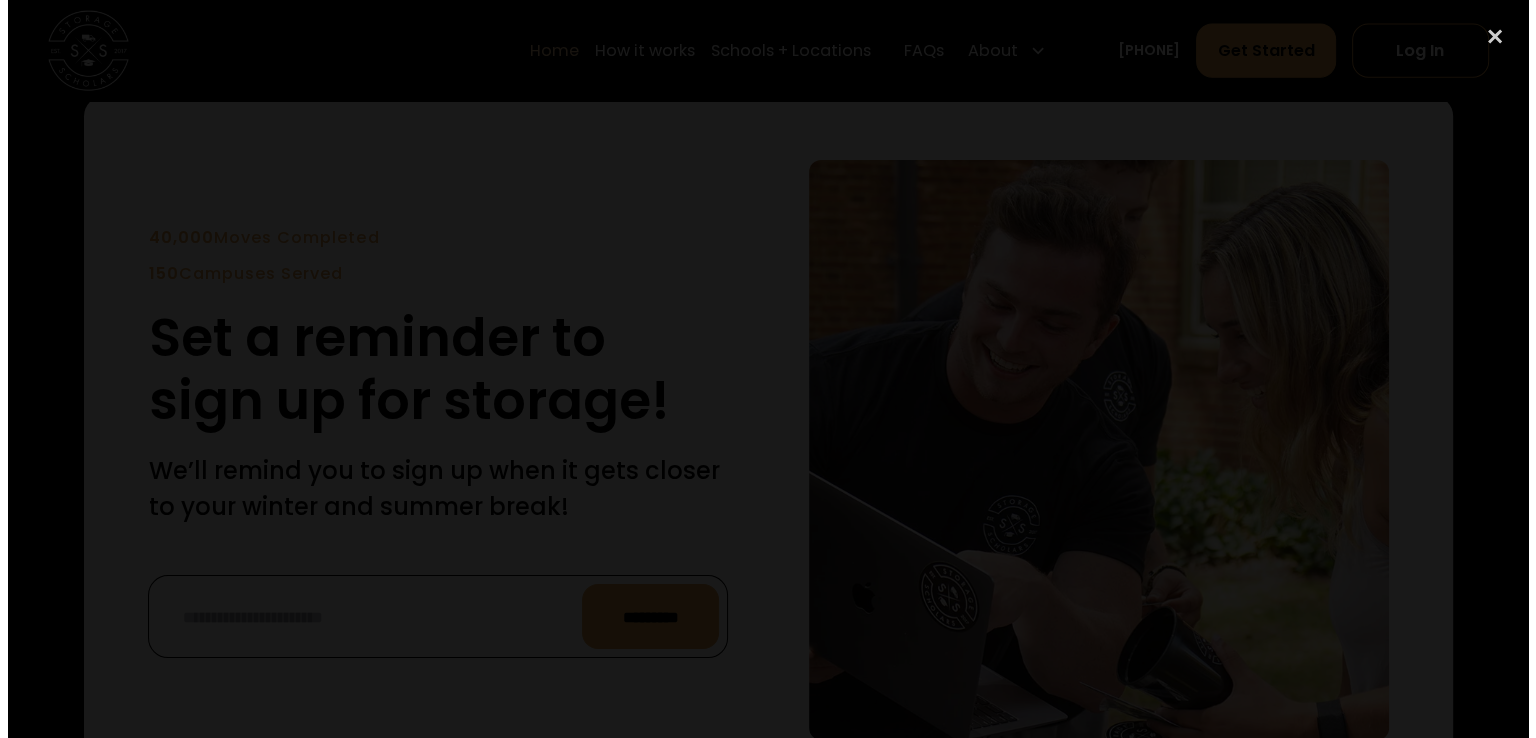 scroll, scrollTop: 4712, scrollLeft: 0, axis: vertical 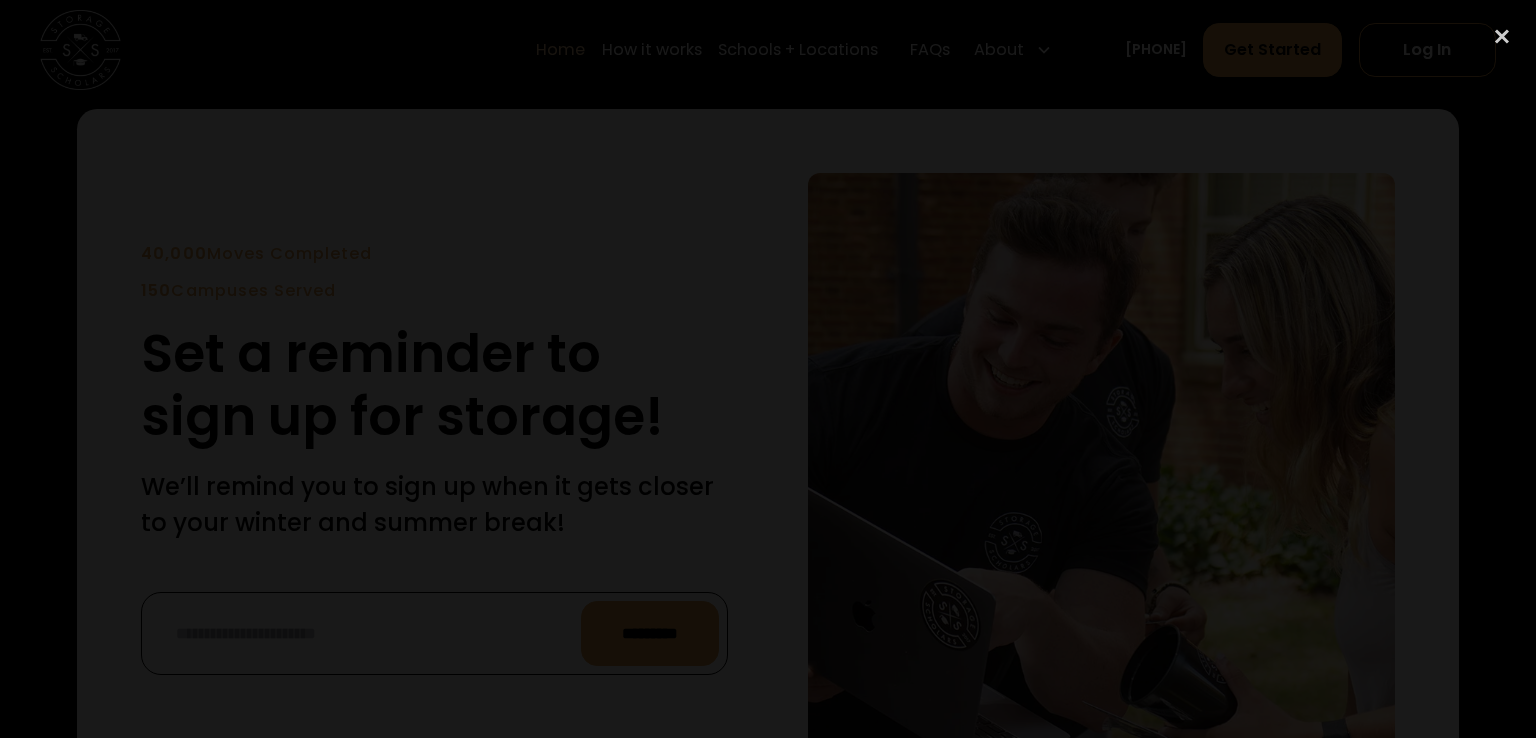 click at bounding box center (768, 369) 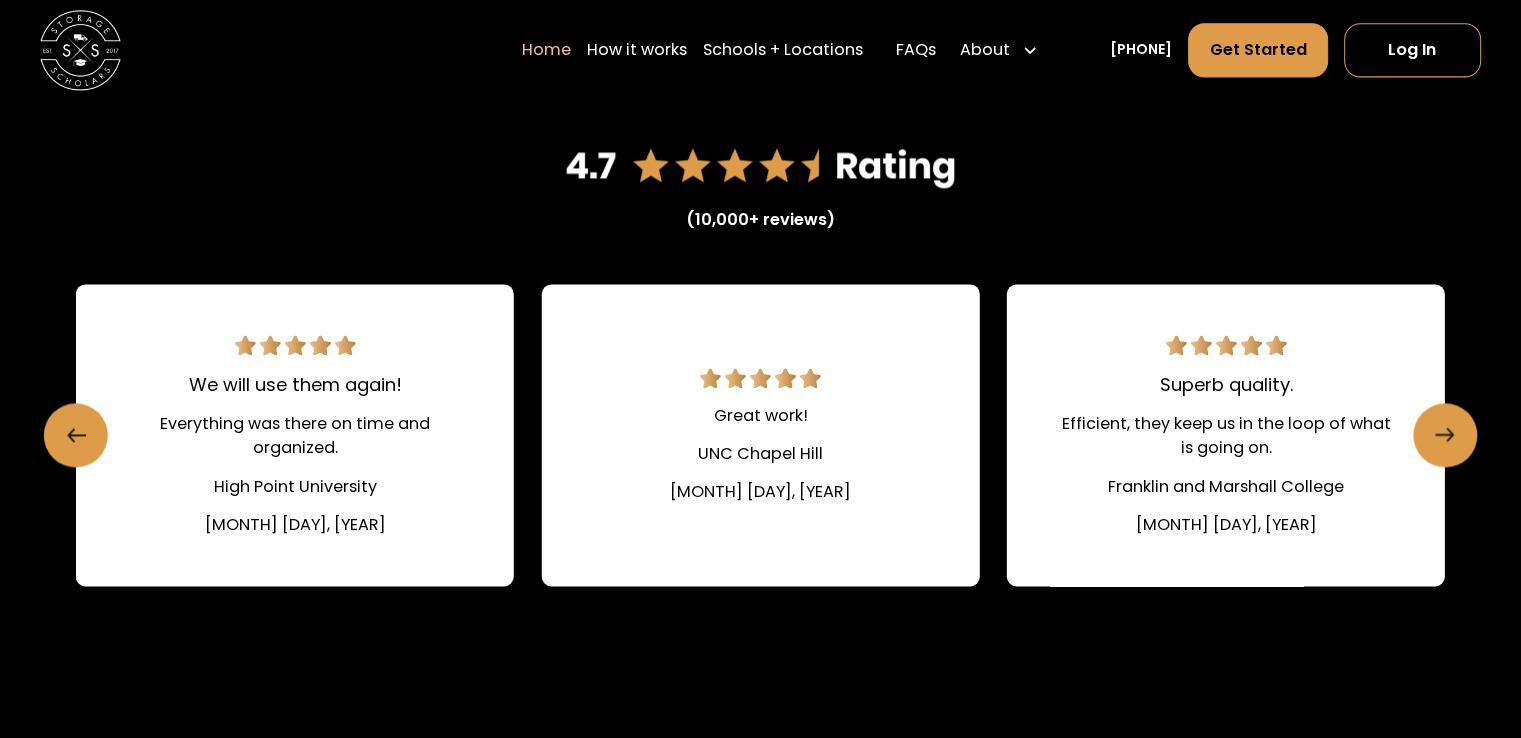 scroll, scrollTop: 0, scrollLeft: 0, axis: both 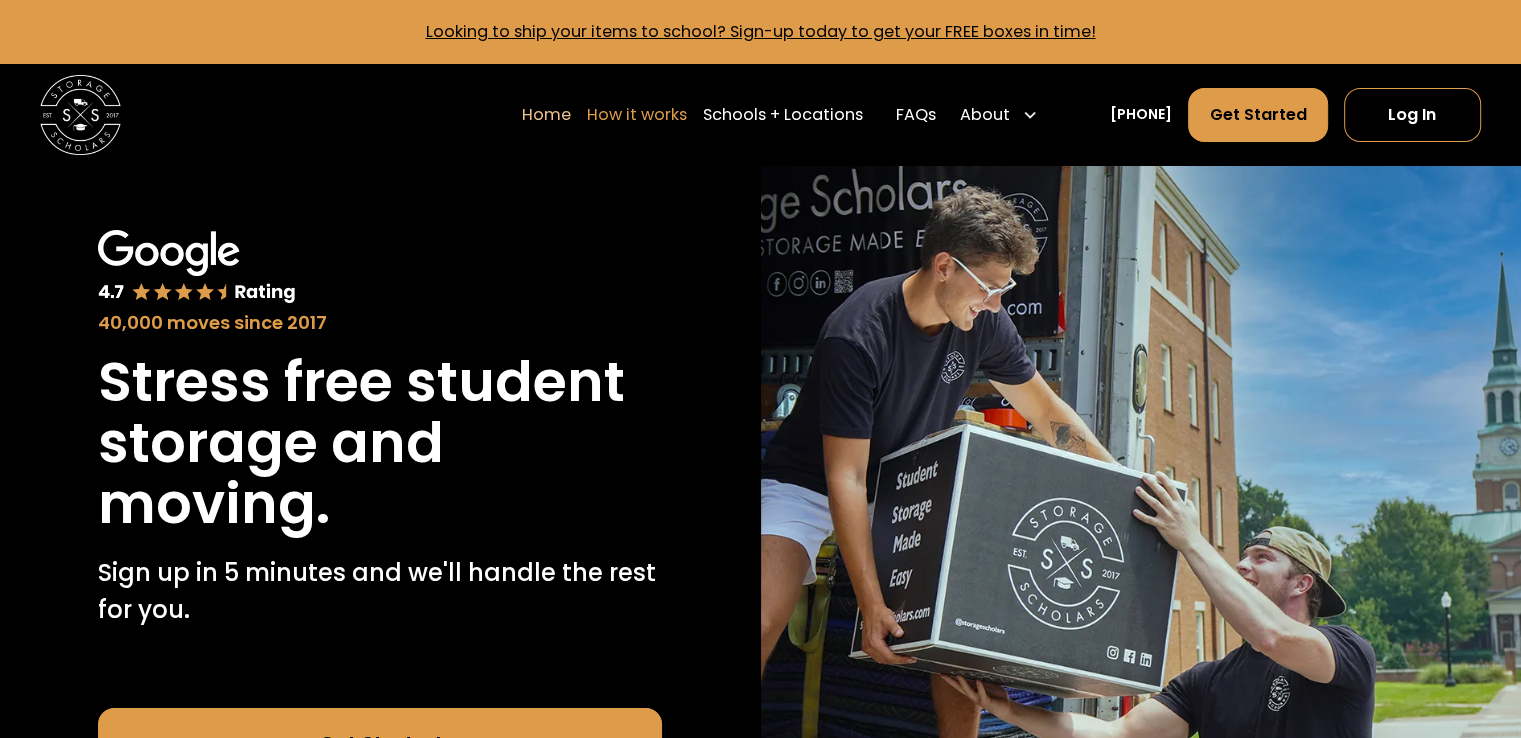 click on "How it works" at bounding box center [637, 115] 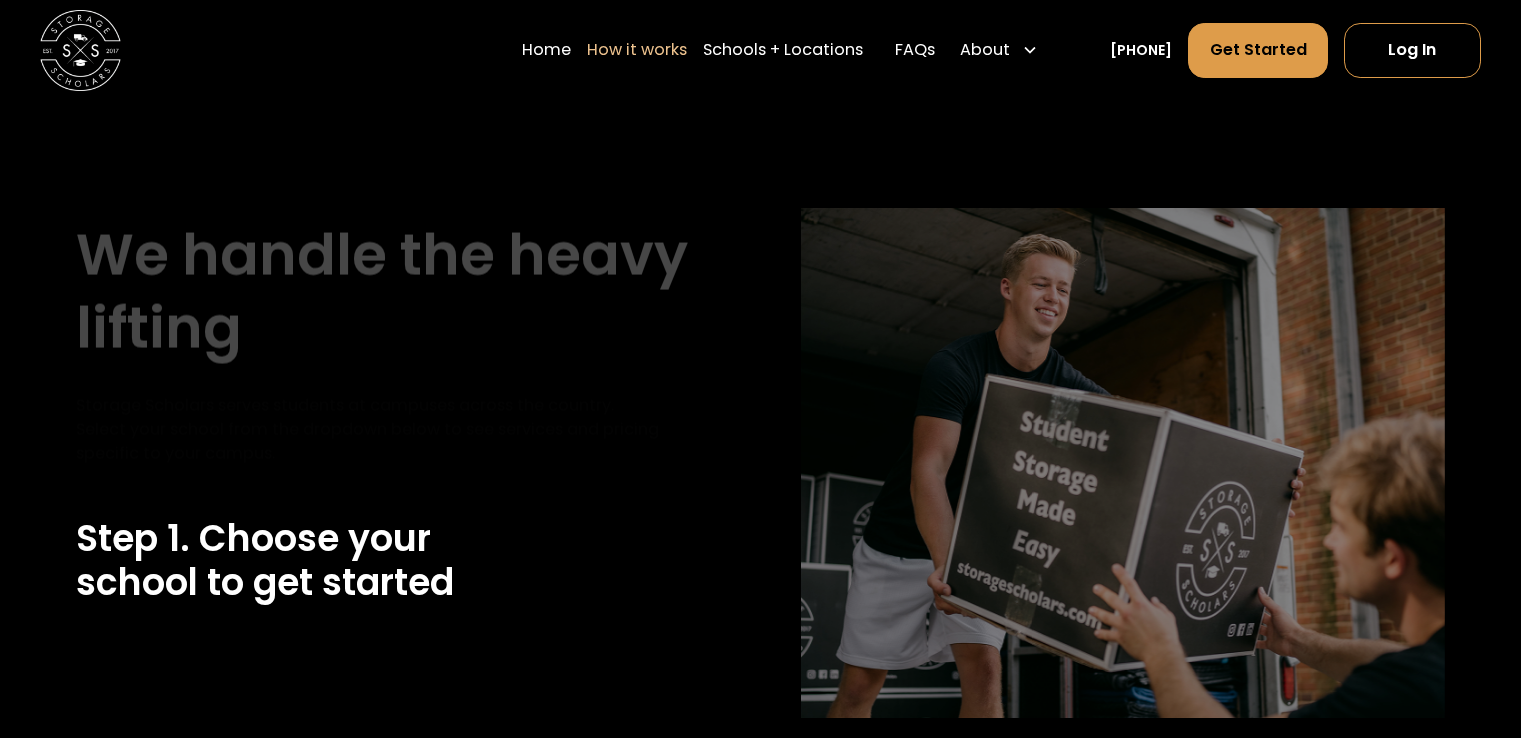 scroll, scrollTop: 0, scrollLeft: 0, axis: both 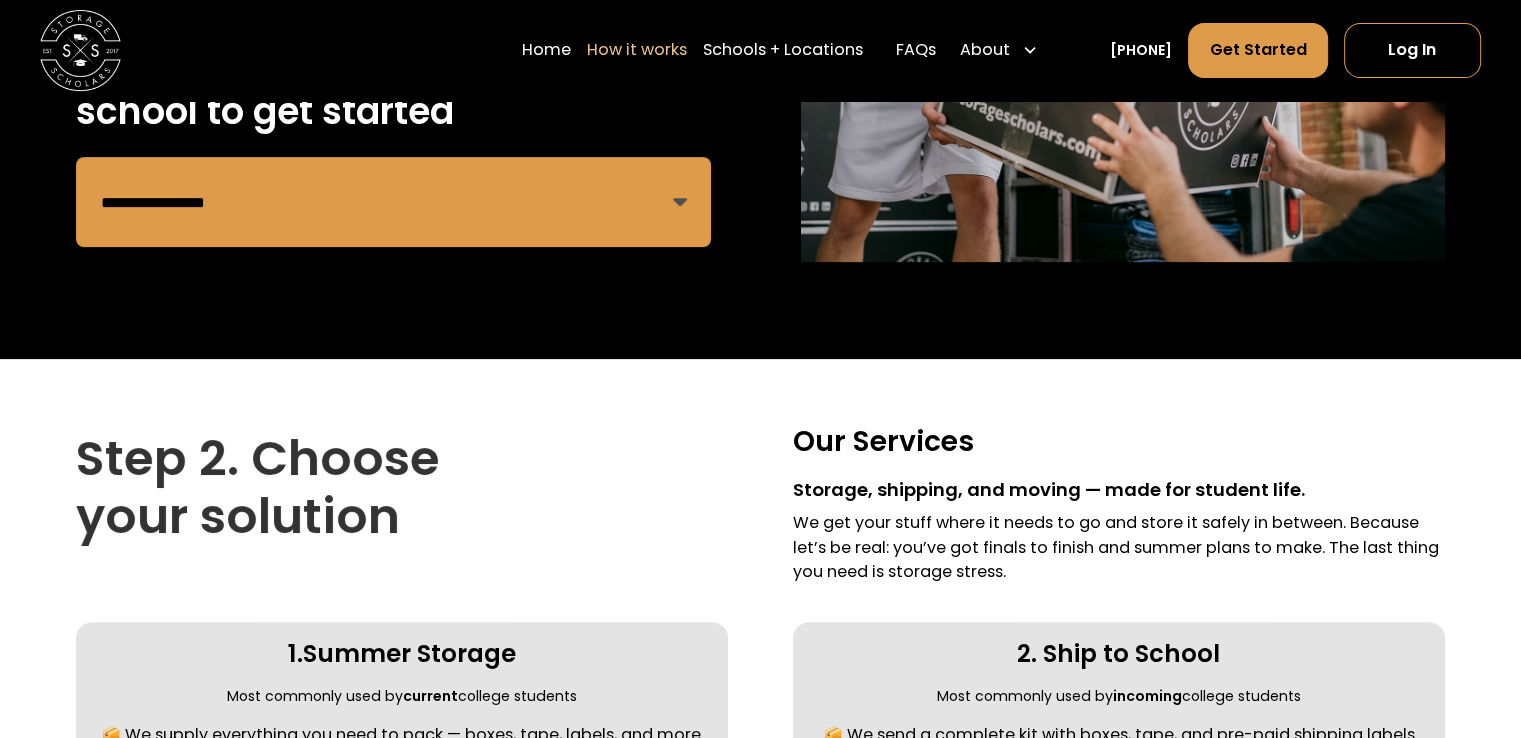 click on "**********" at bounding box center [393, 202] 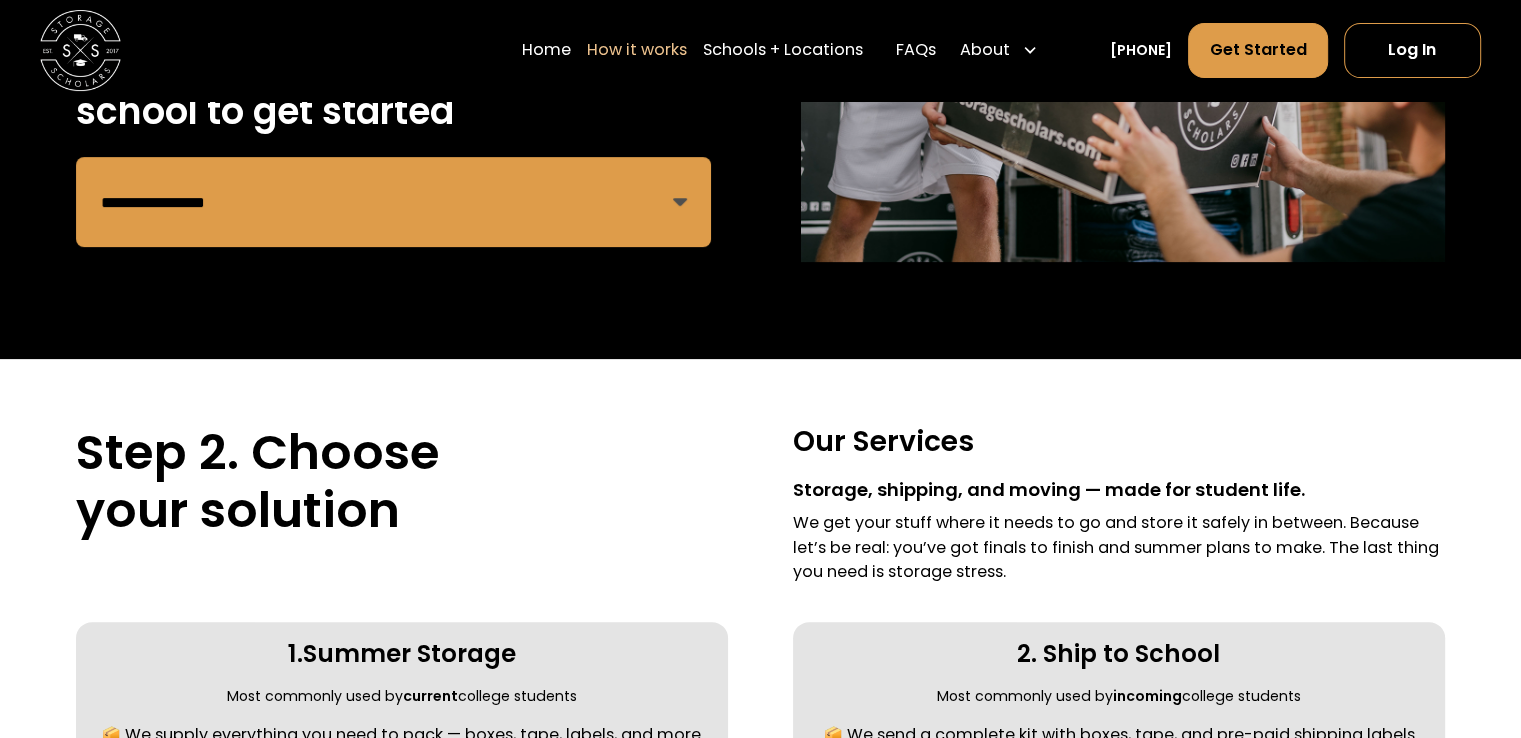 select on "**********" 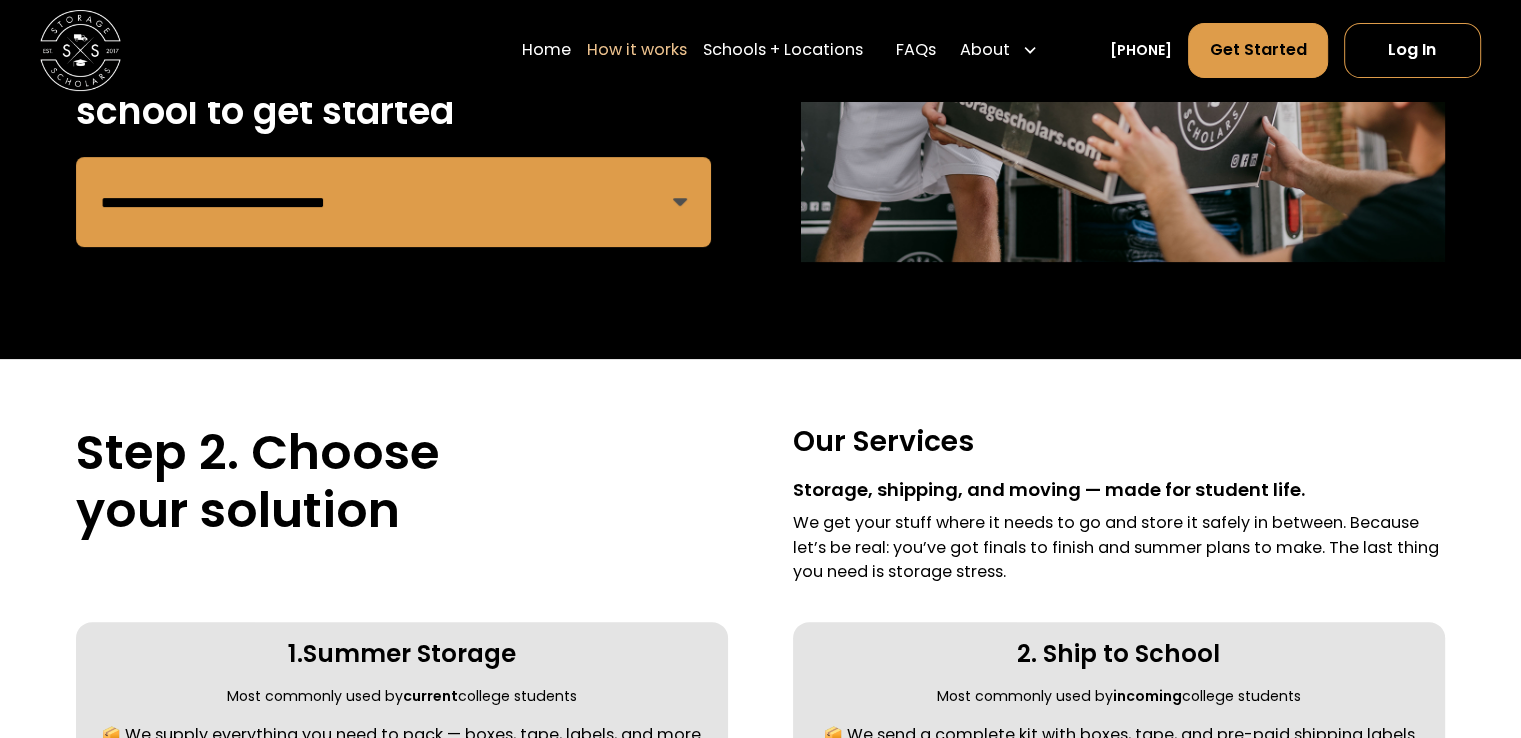 click on "**********" at bounding box center [393, 202] 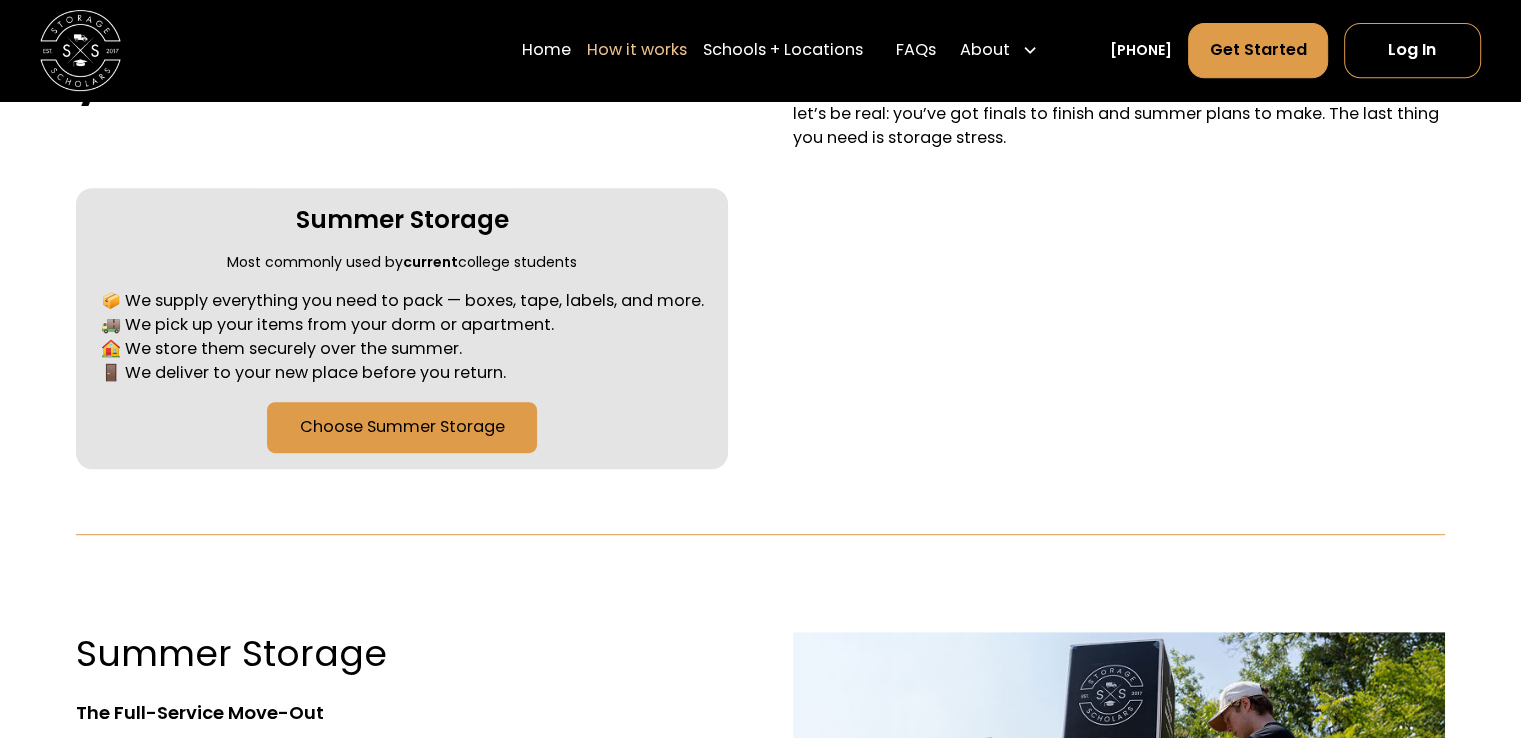 scroll, scrollTop: 904, scrollLeft: 0, axis: vertical 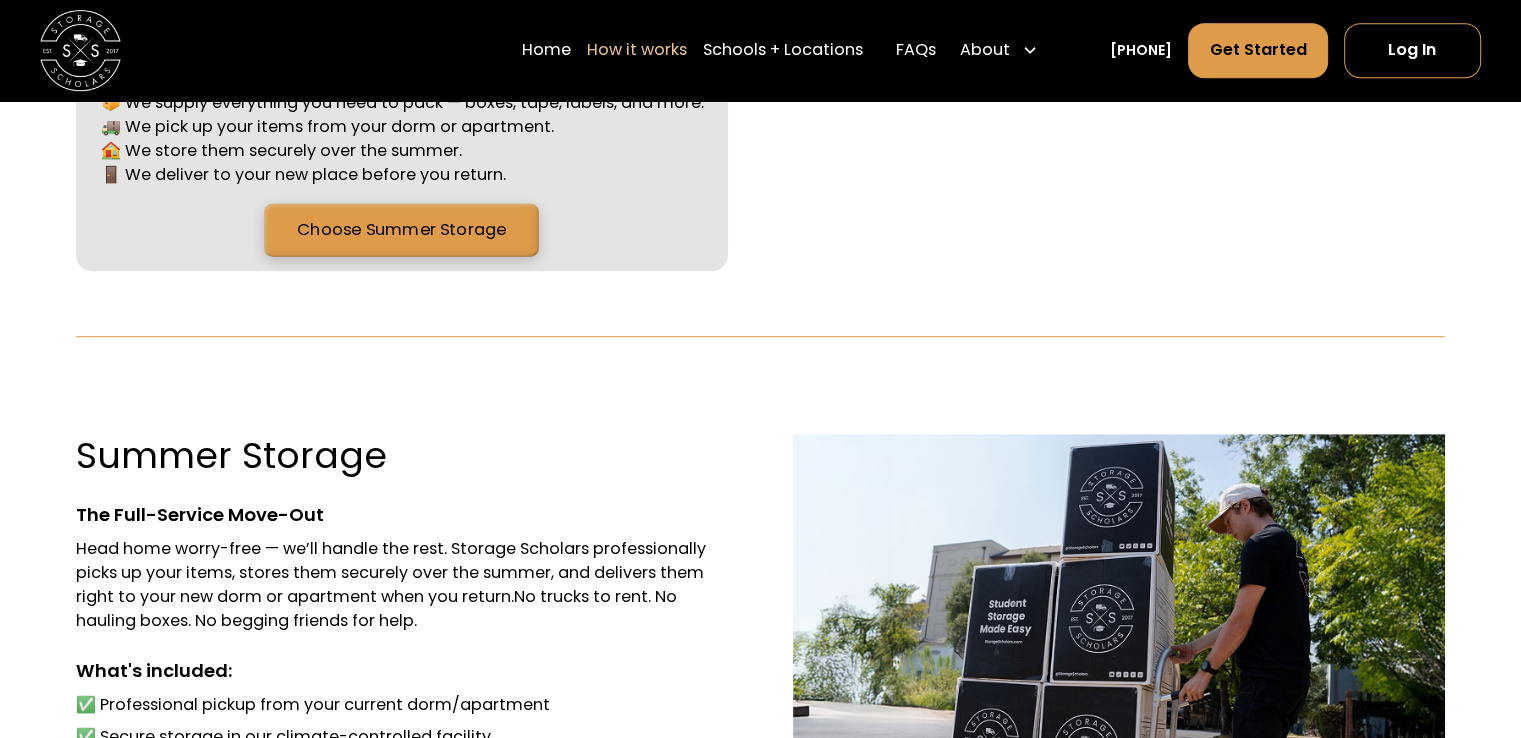 click on "Choose Summer Storage" at bounding box center (402, 229) 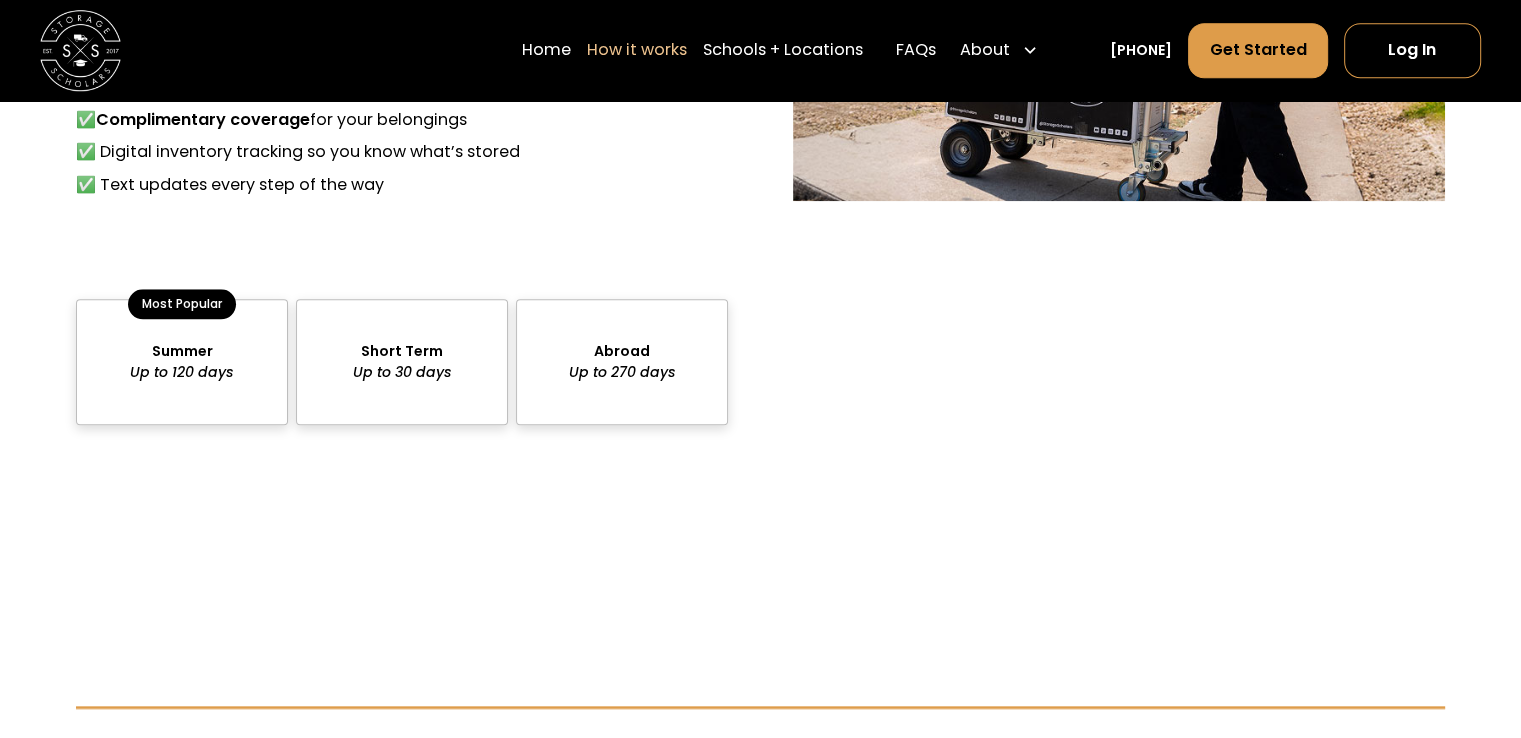 scroll, scrollTop: 1790, scrollLeft: 0, axis: vertical 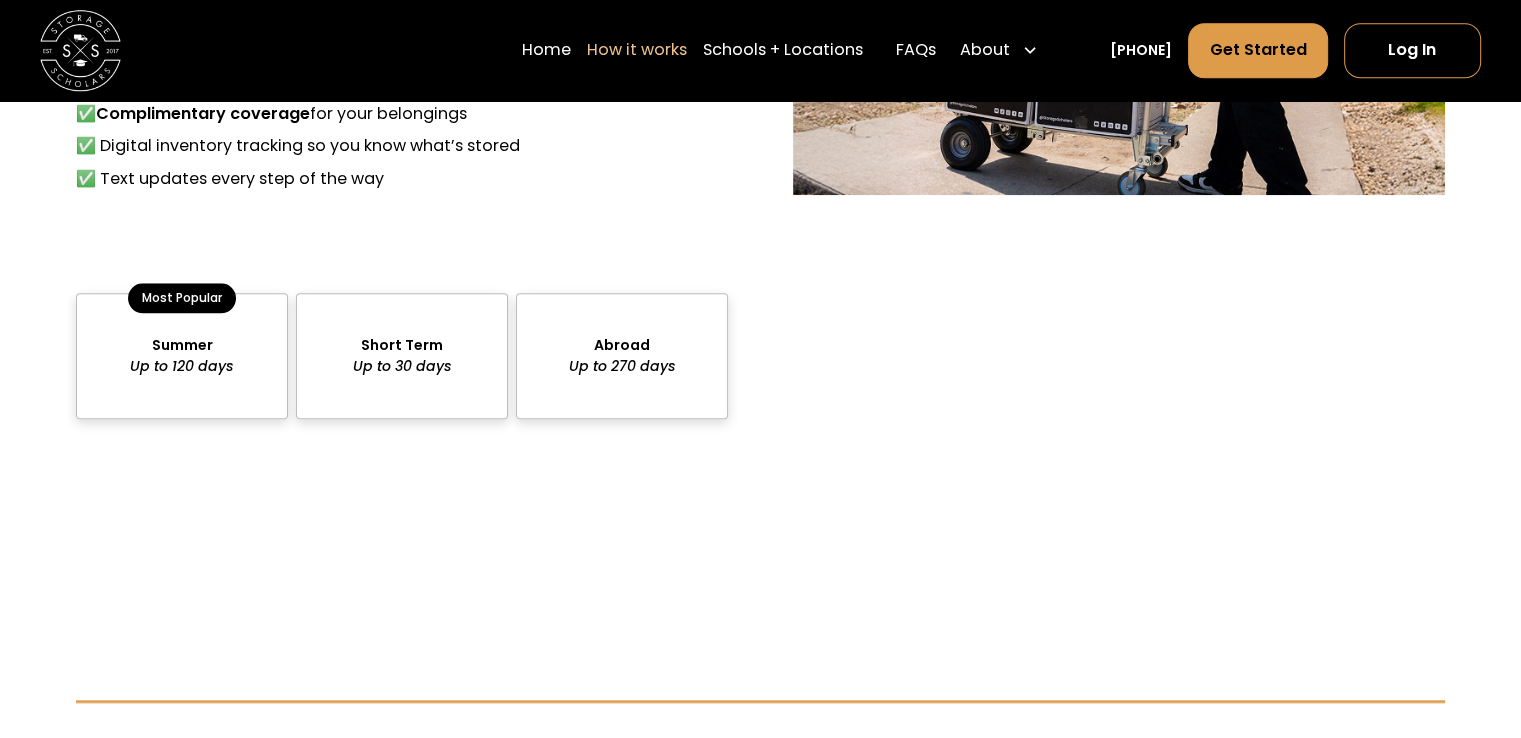 drag, startPoint x: 176, startPoint y: 245, endPoint x: 400, endPoint y: 364, distance: 253.6474 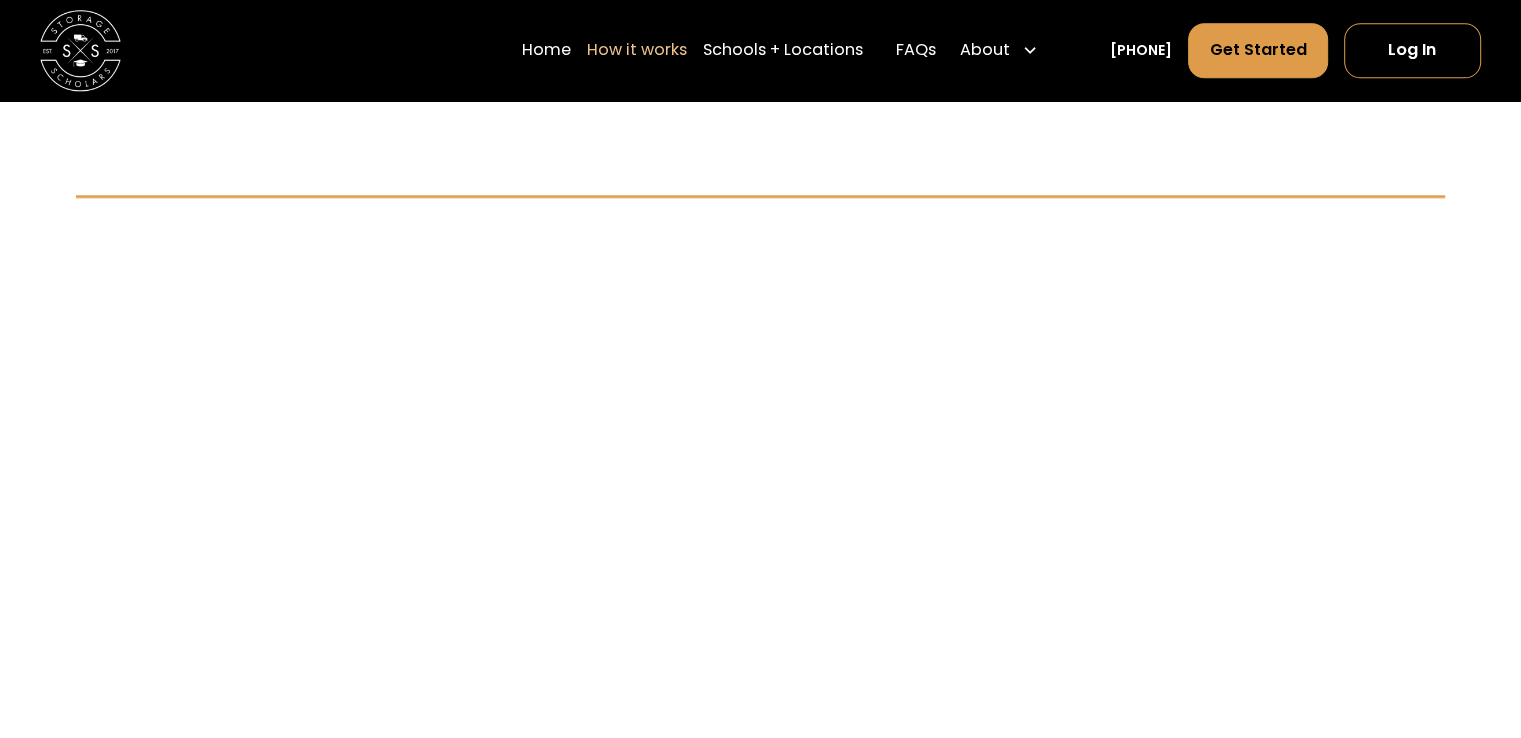 scroll, scrollTop: 2303, scrollLeft: 0, axis: vertical 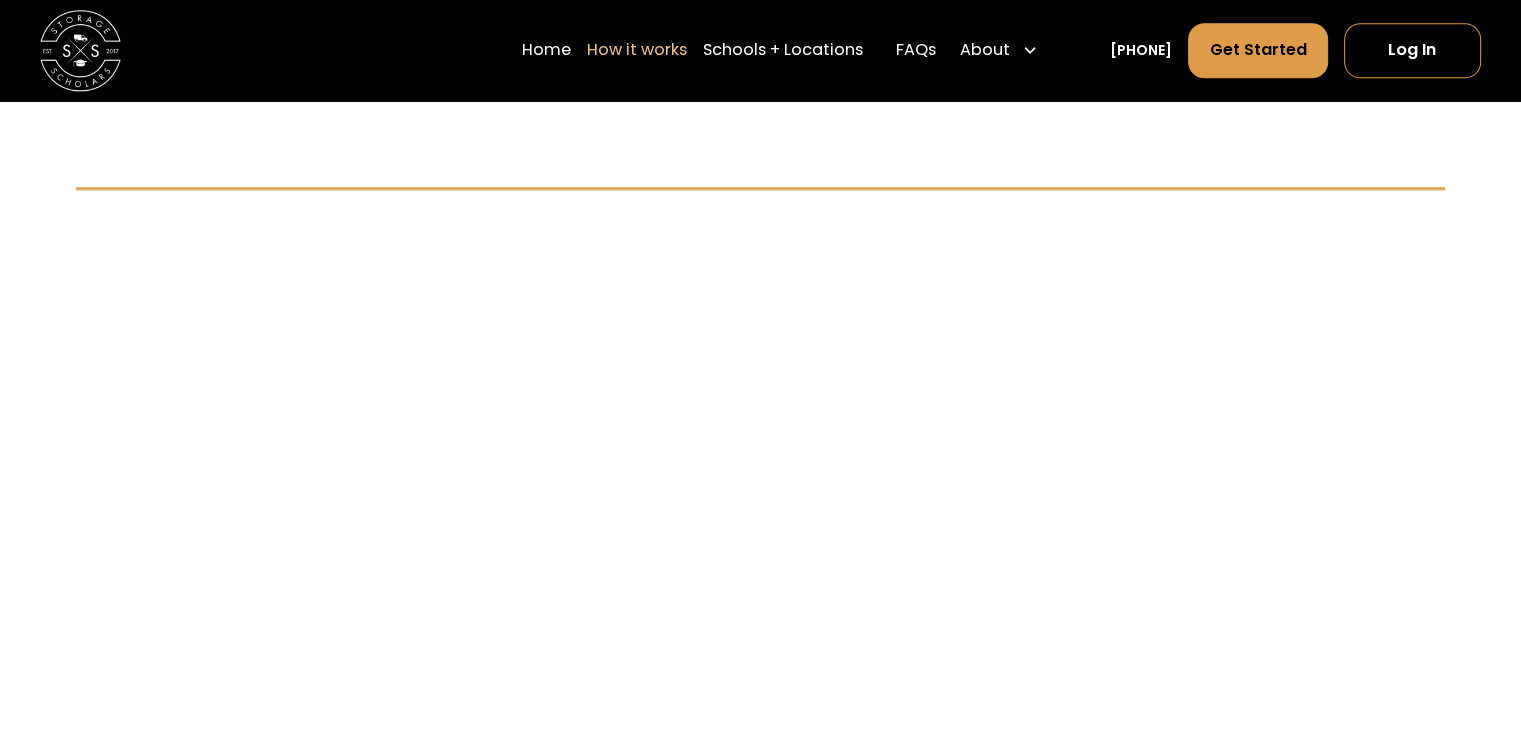 click at bounding box center (622, -157) 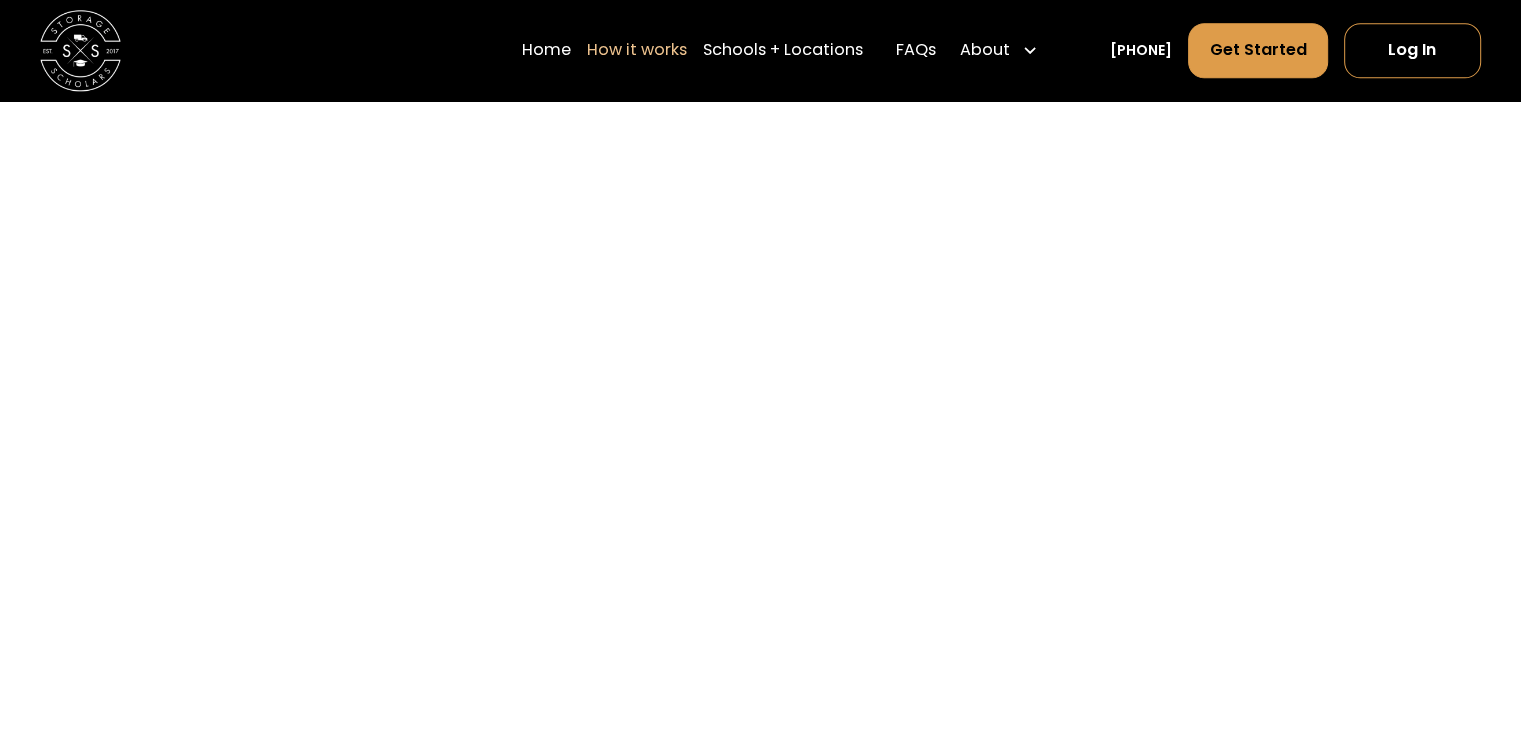 scroll, scrollTop: 2496, scrollLeft: 0, axis: vertical 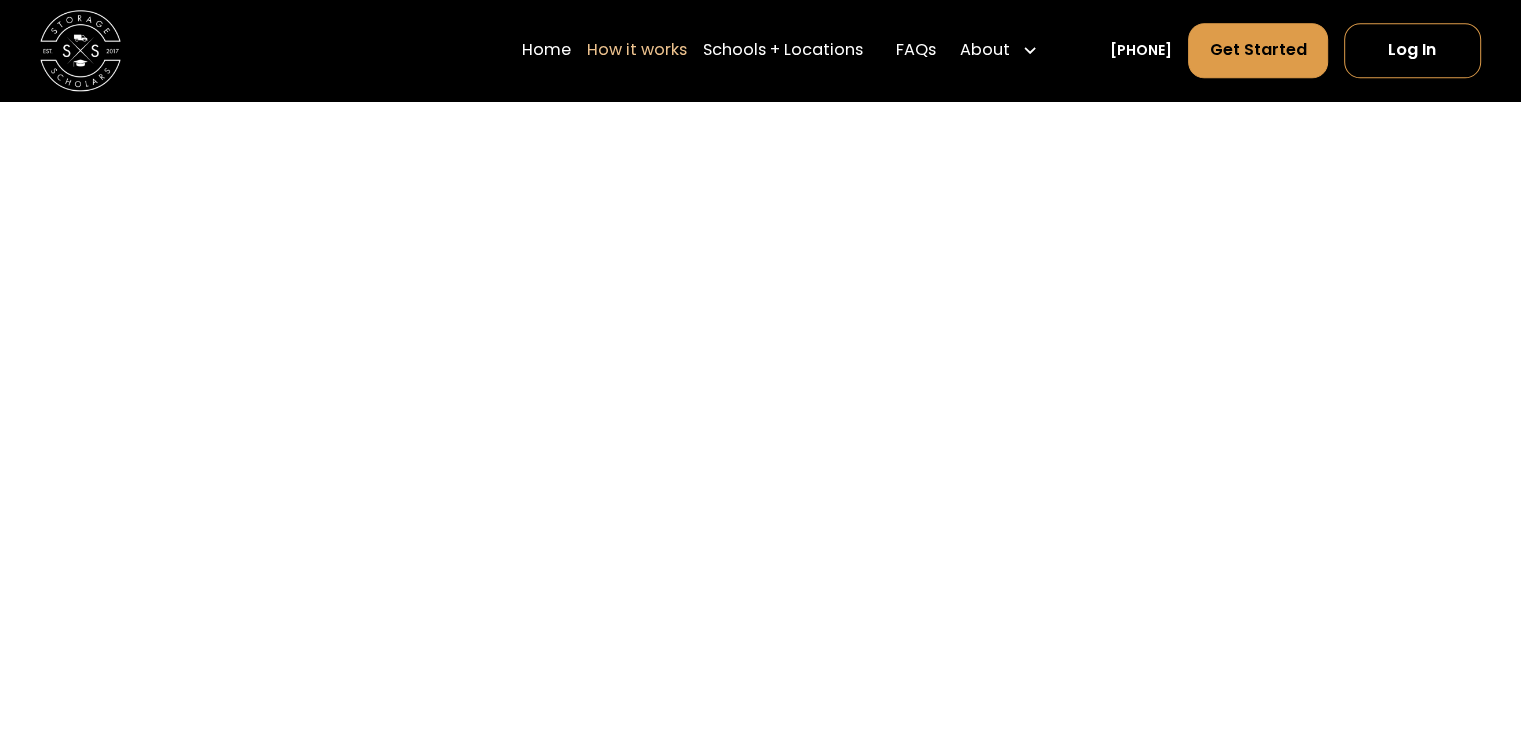 click at bounding box center [237, -160] 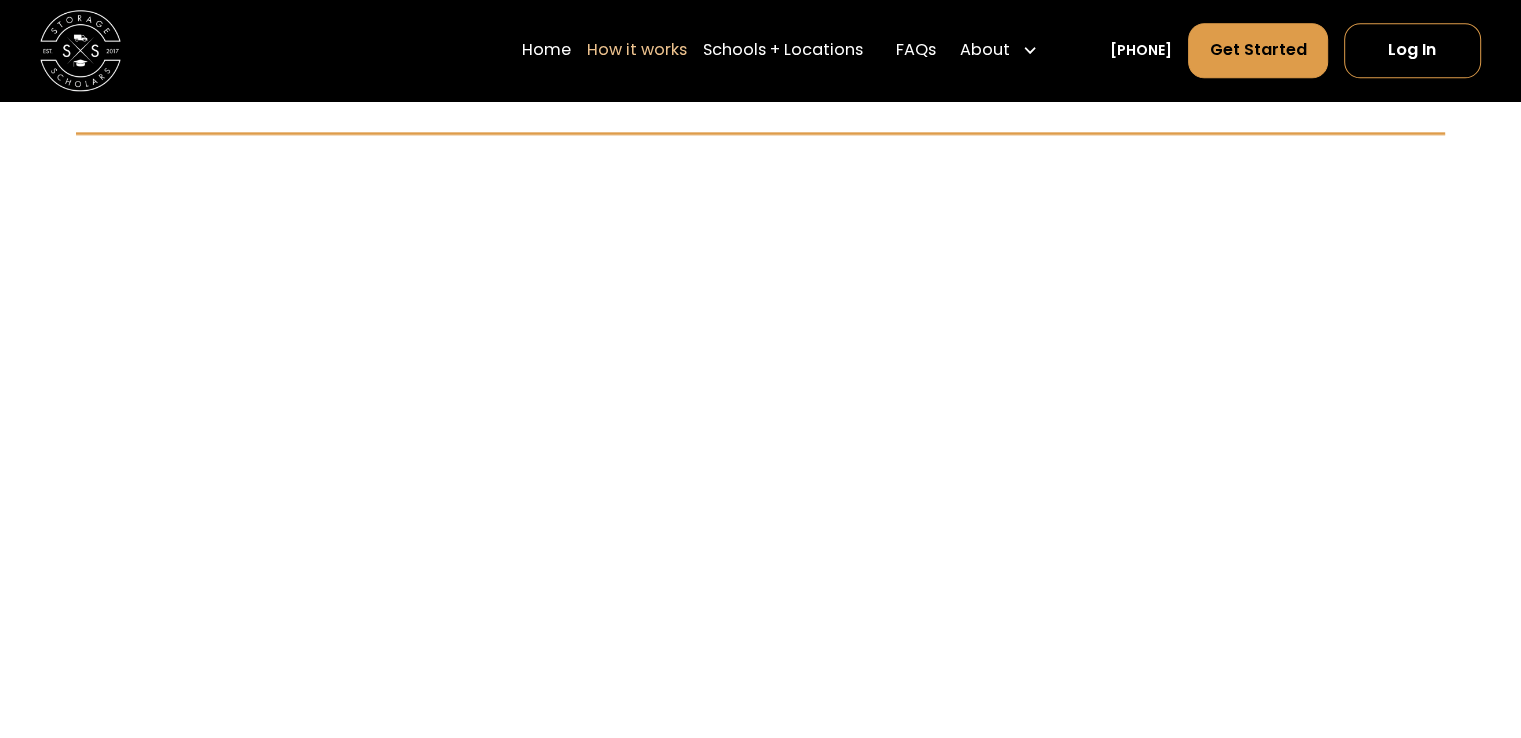 scroll, scrollTop: 2357, scrollLeft: 0, axis: vertical 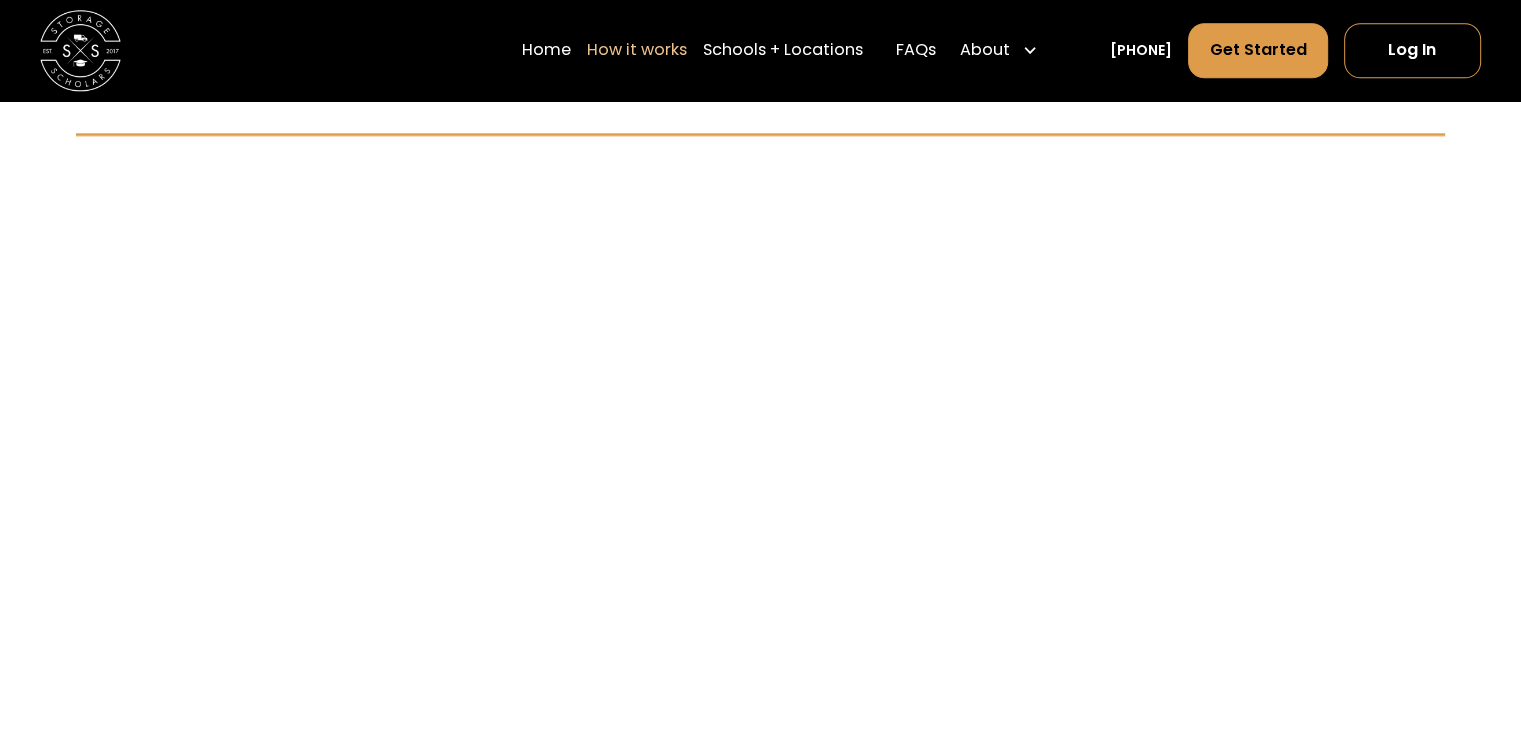 click at bounding box center (567, -21) 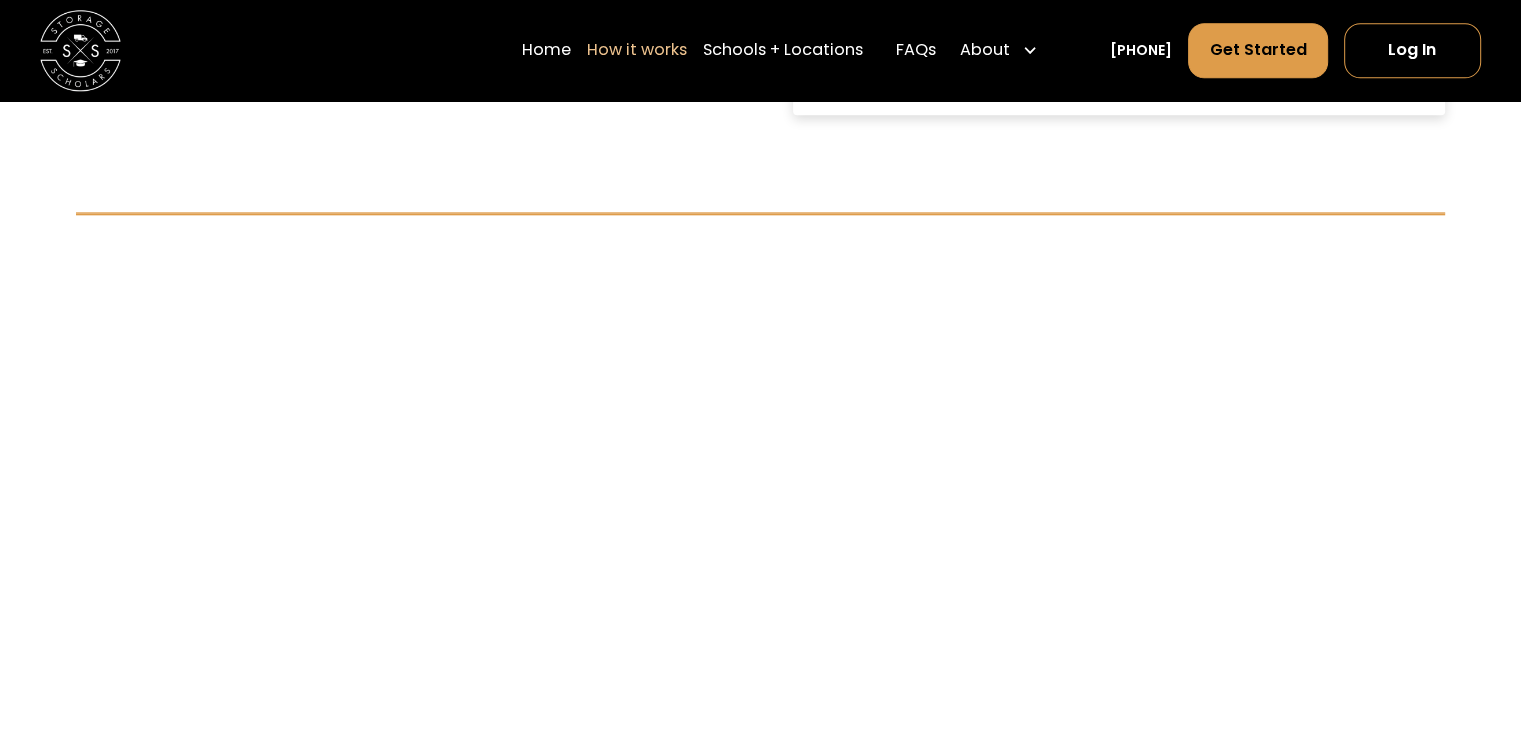 click on "You pay a per-item fee plus FedEx shipping cost." at bounding box center (1119, 31) 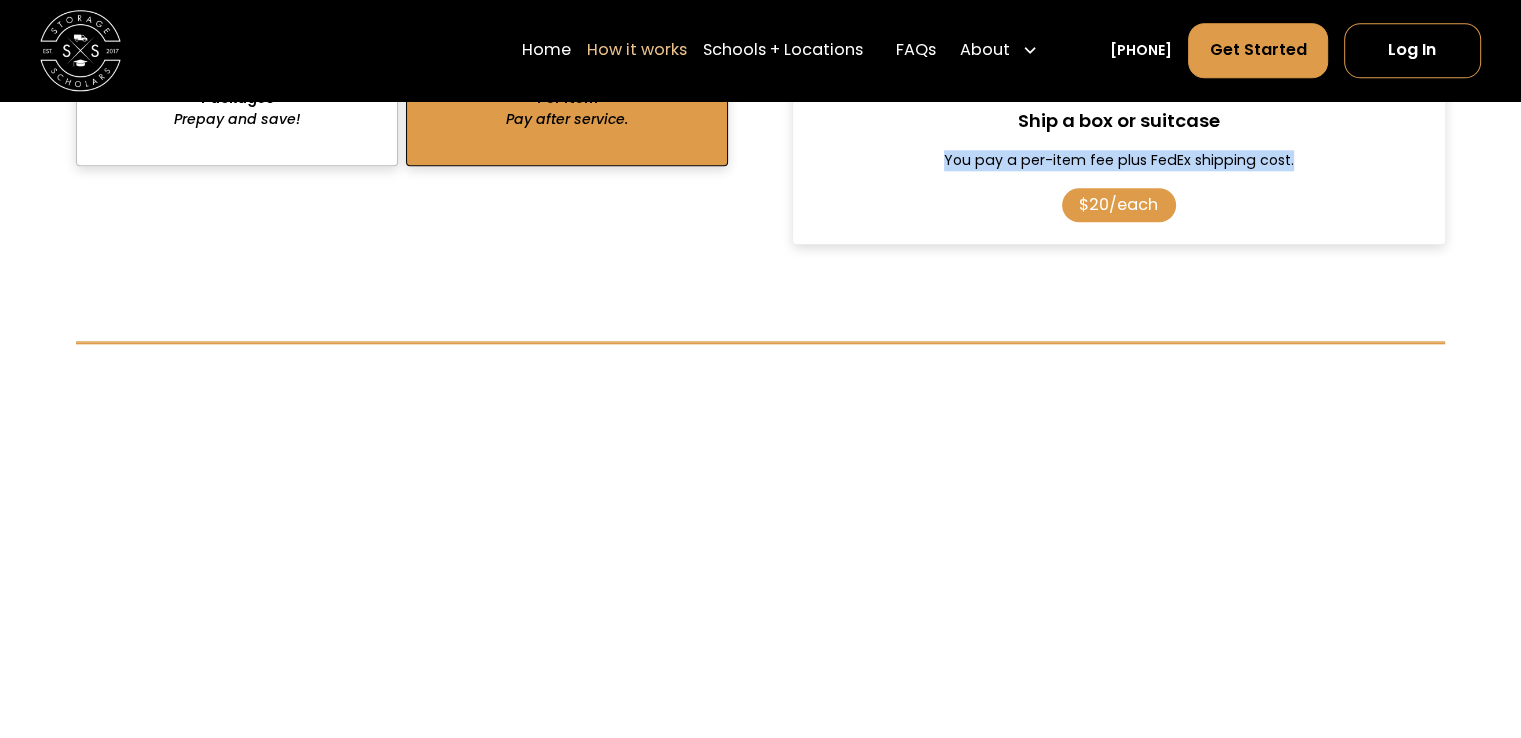 scroll, scrollTop: 2191, scrollLeft: 0, axis: vertical 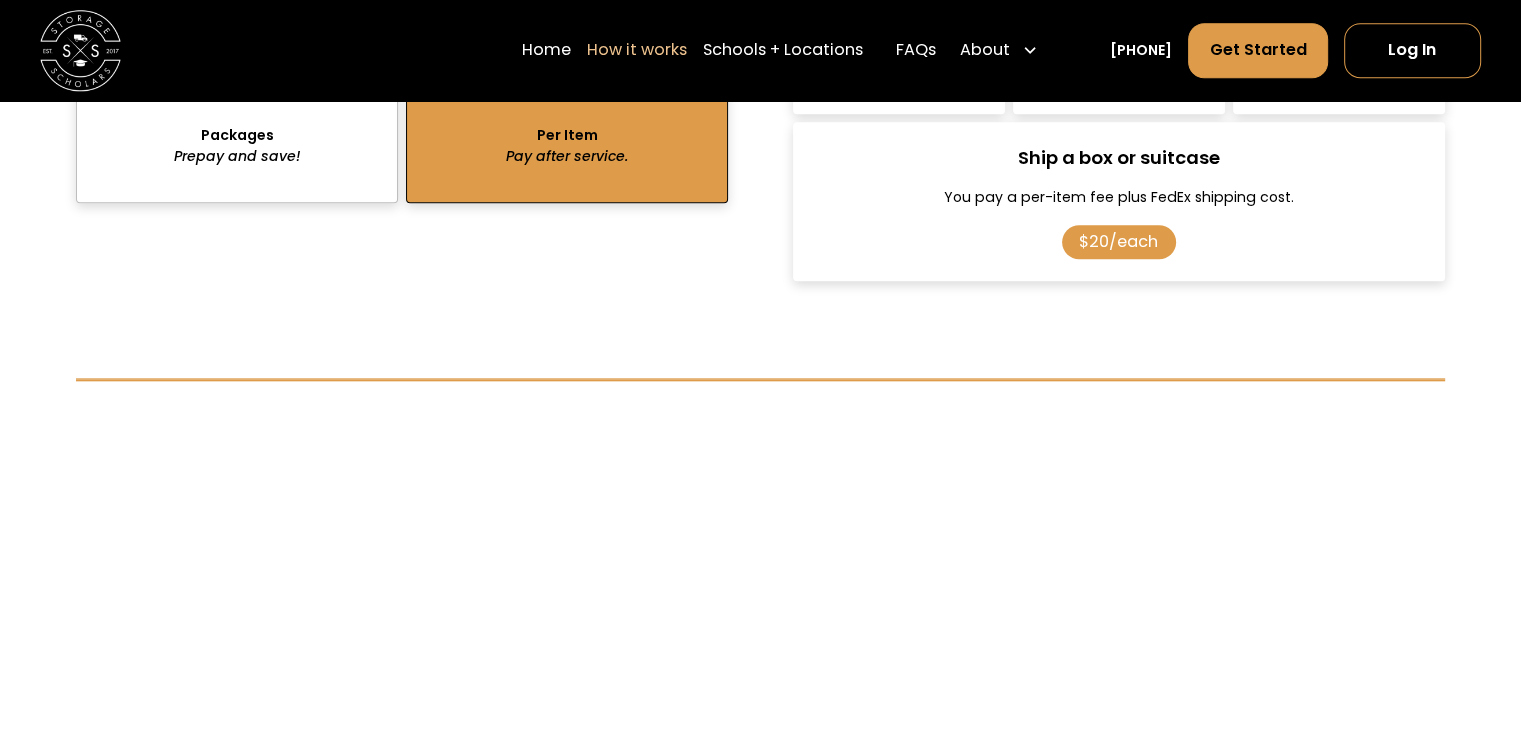 click on "Small Items Anything smaller than a box $8/mo x 4 months x 9 months" at bounding box center [899, 5] 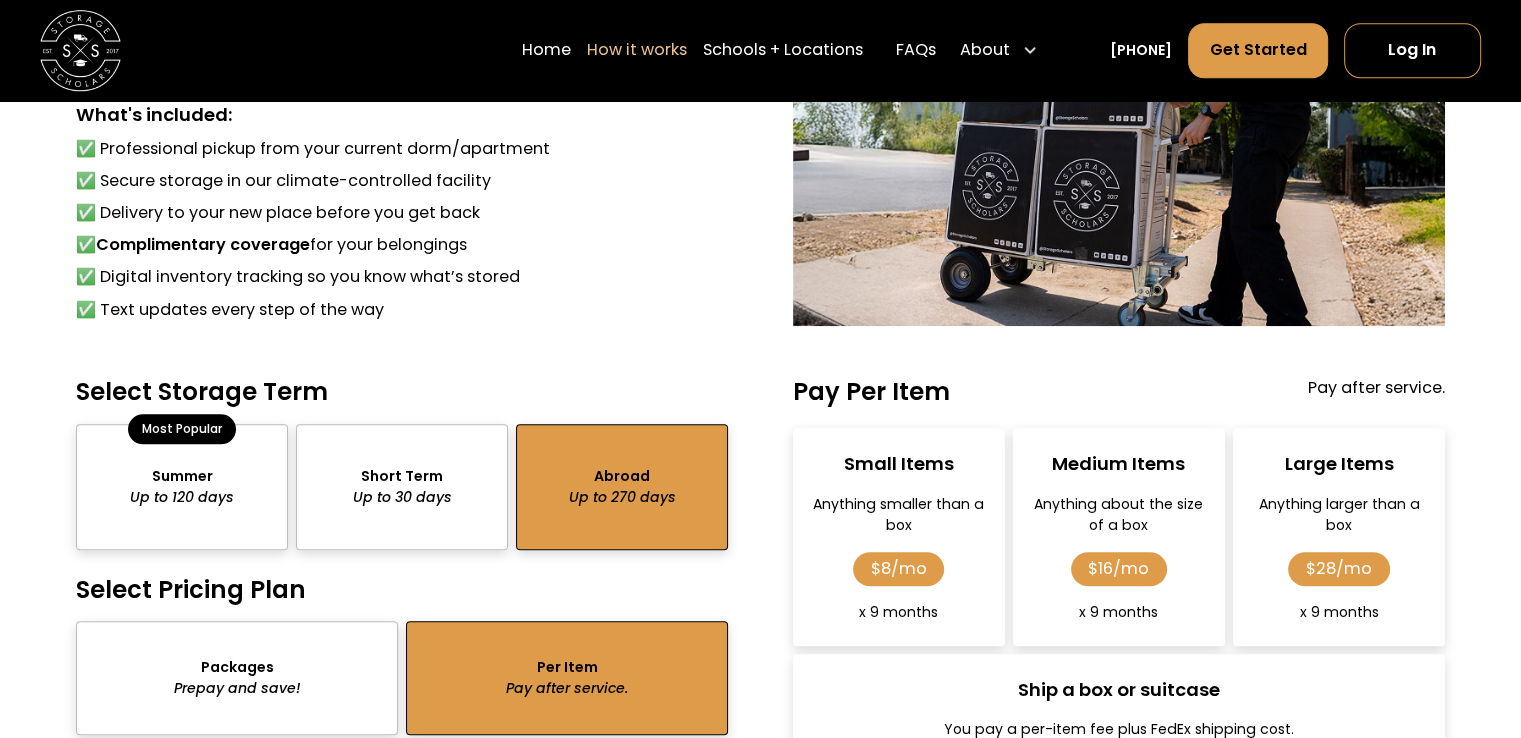 scroll, scrollTop: 0, scrollLeft: 0, axis: both 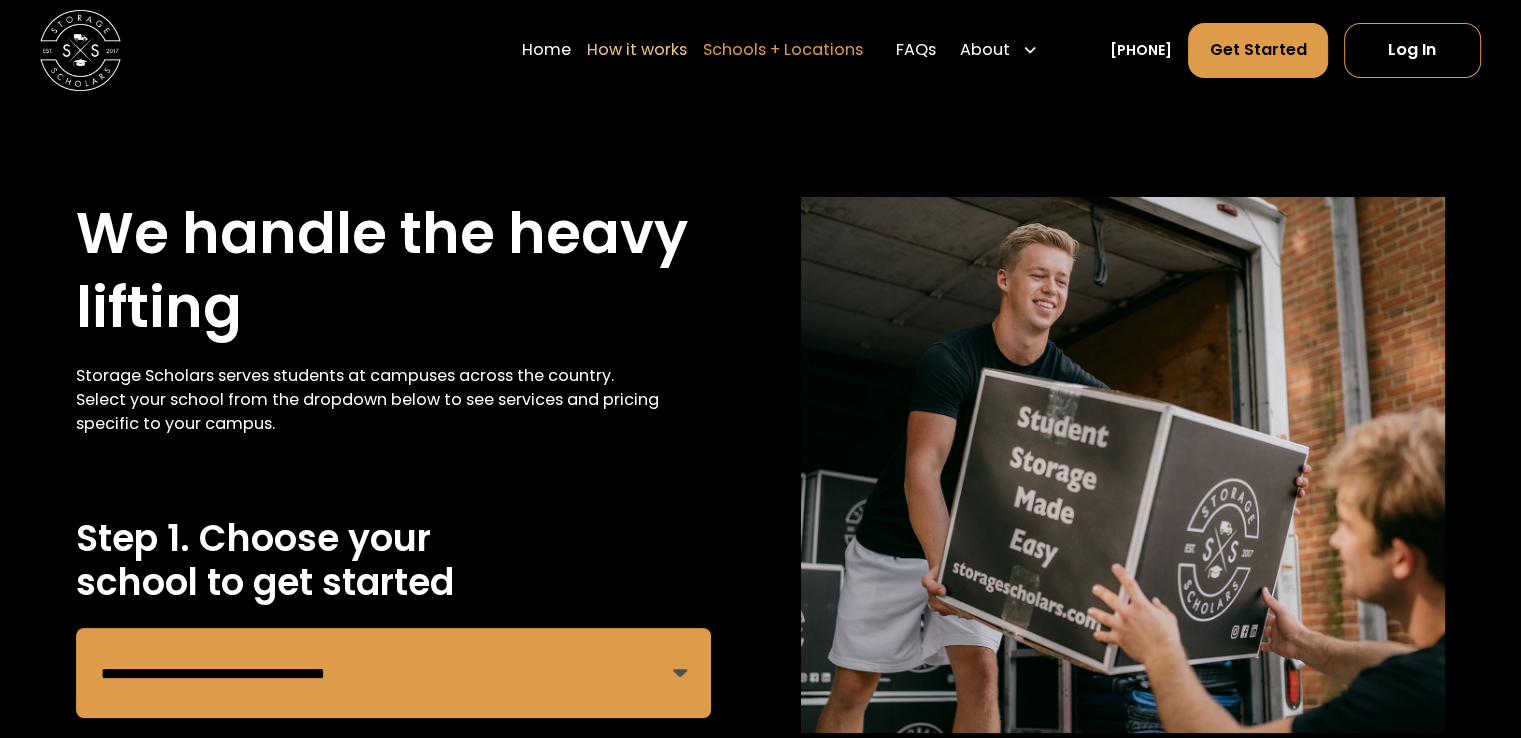 click on "Schools + Locations" at bounding box center [783, 50] 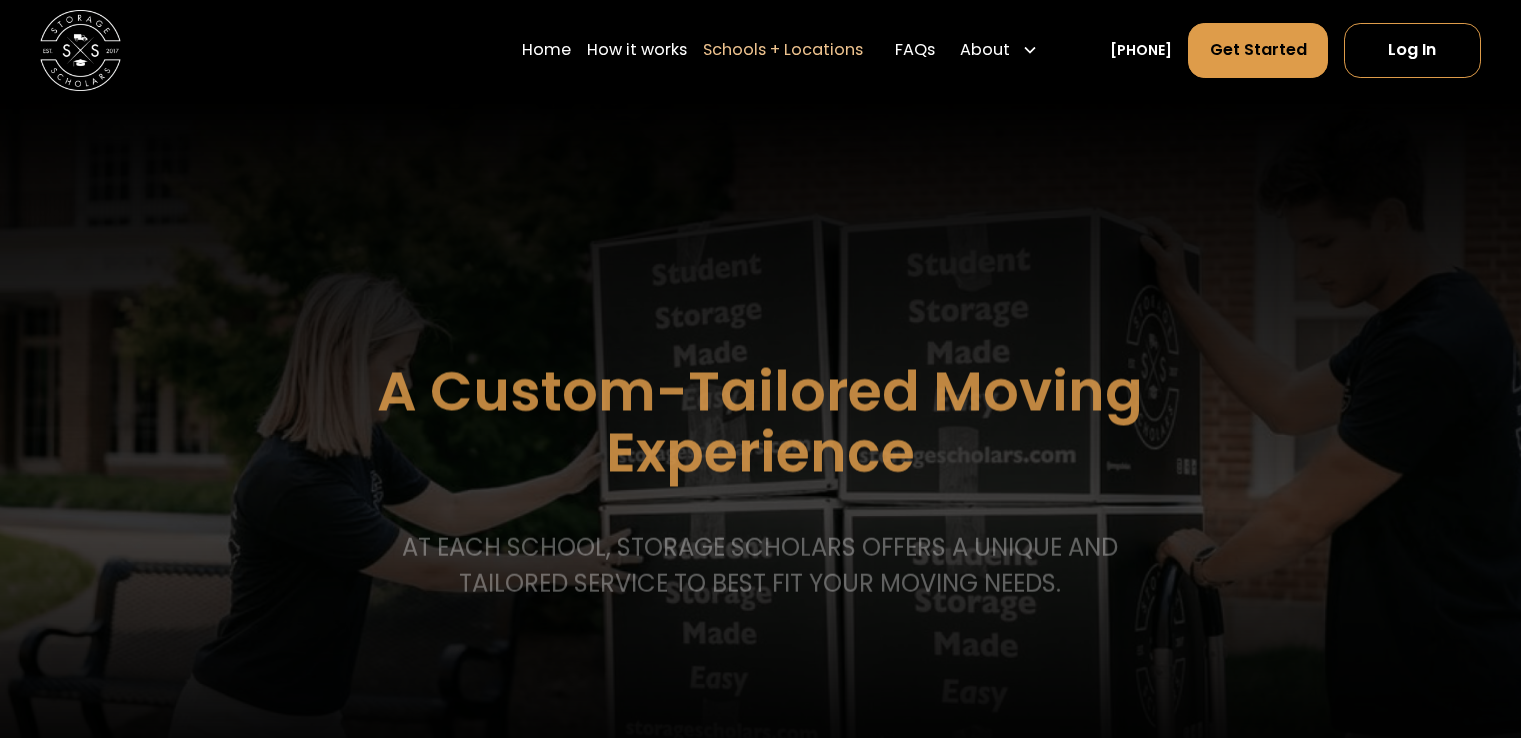 scroll, scrollTop: 0, scrollLeft: 0, axis: both 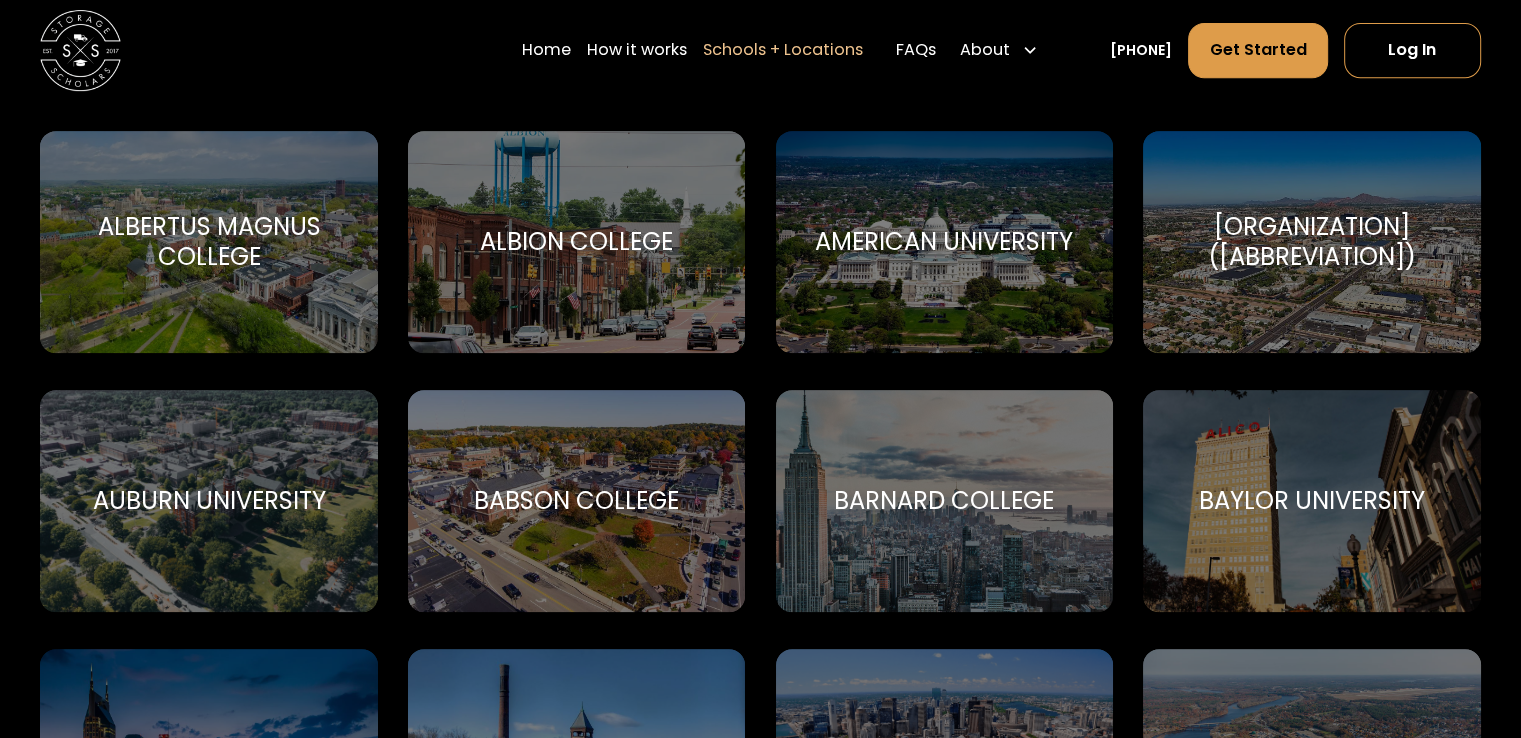 click at bounding box center (760, 10) 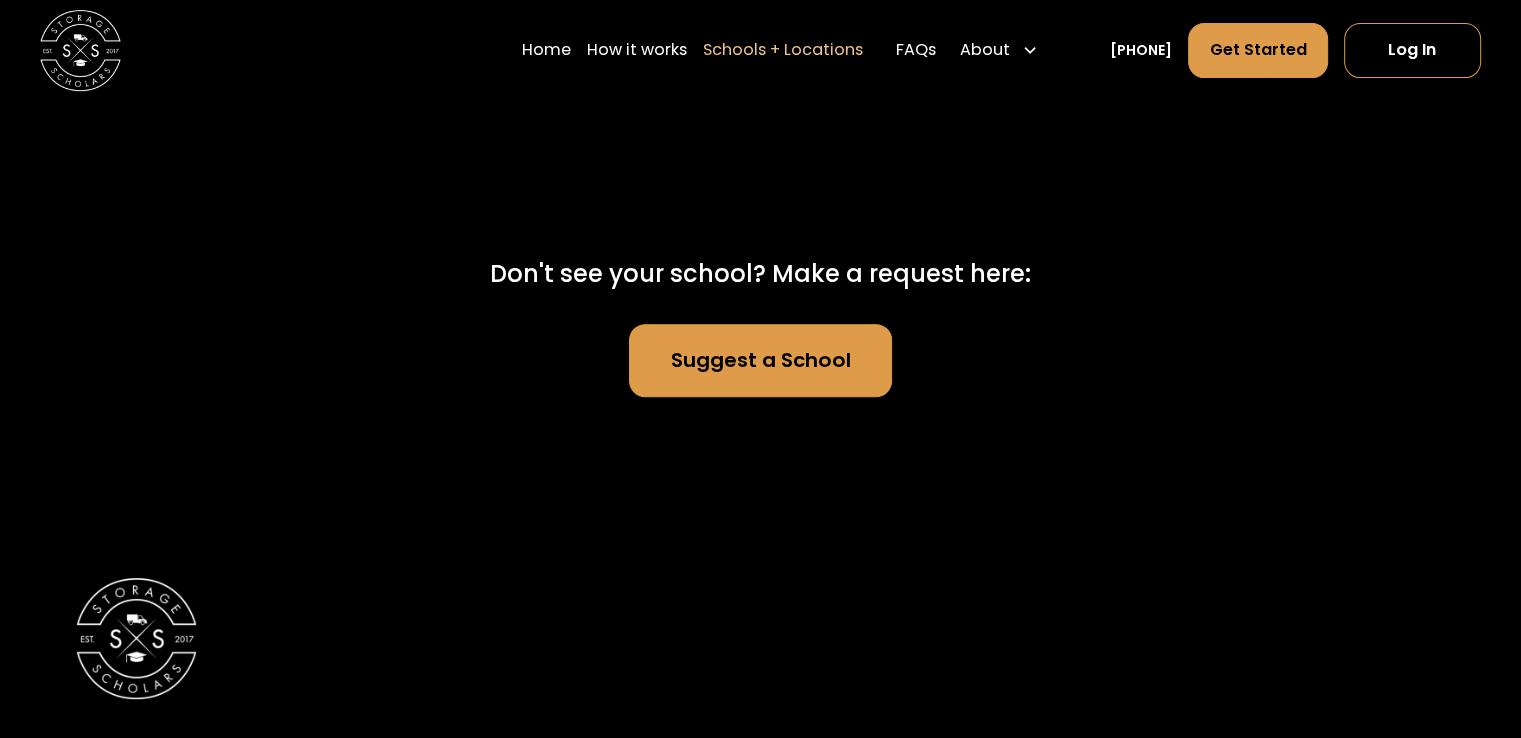 click on "***" at bounding box center (760, 55) 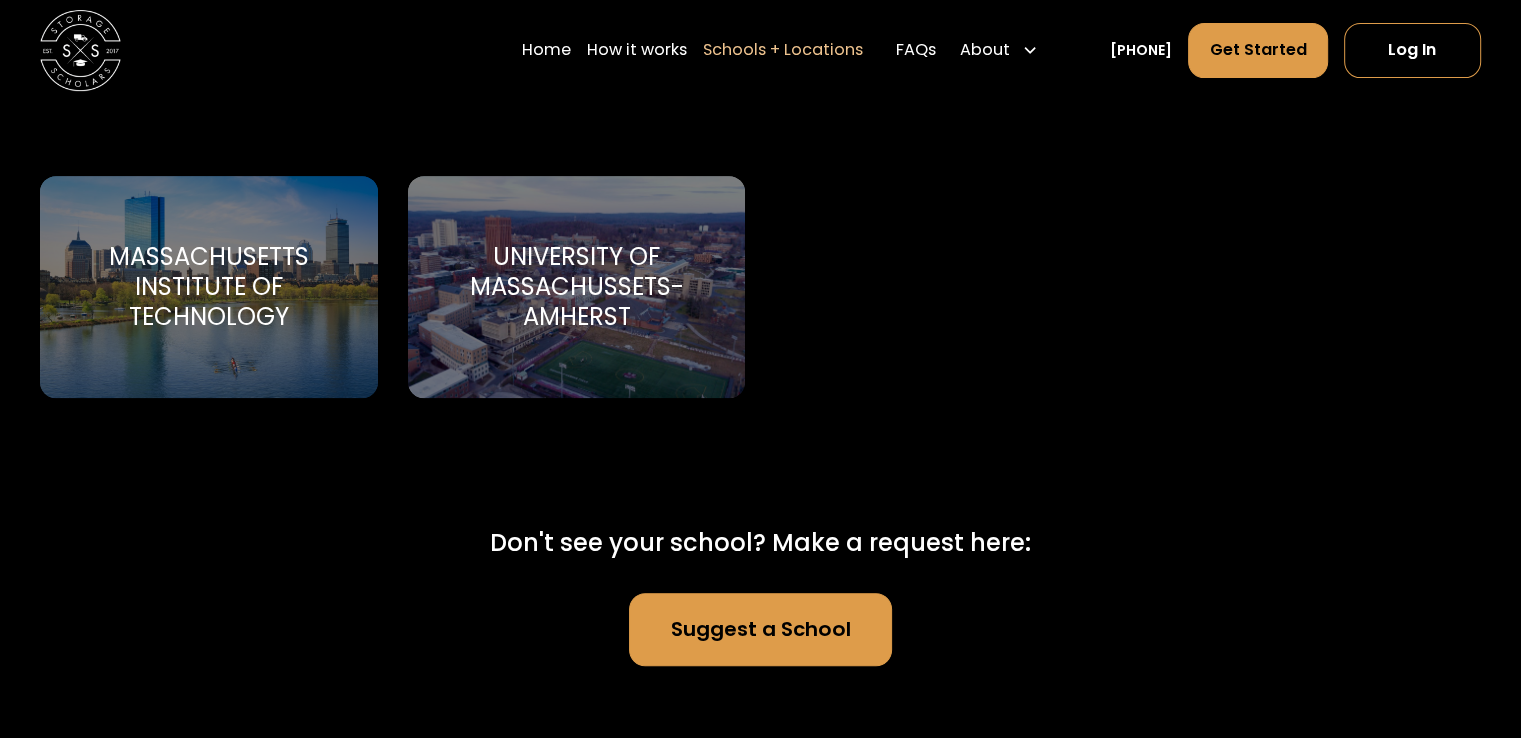 type on "****" 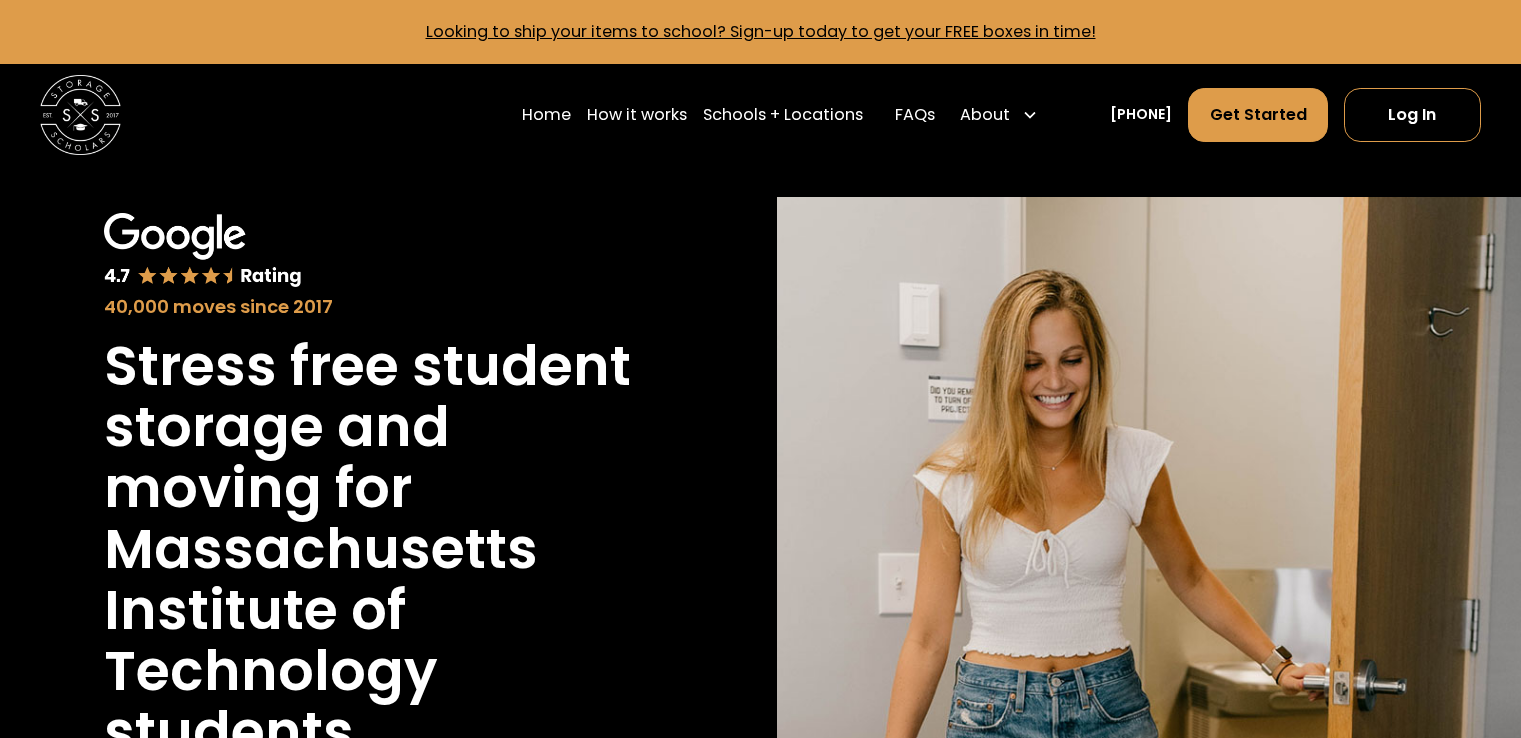 click on "Stress free student storage and moving for" at bounding box center [372, 427] 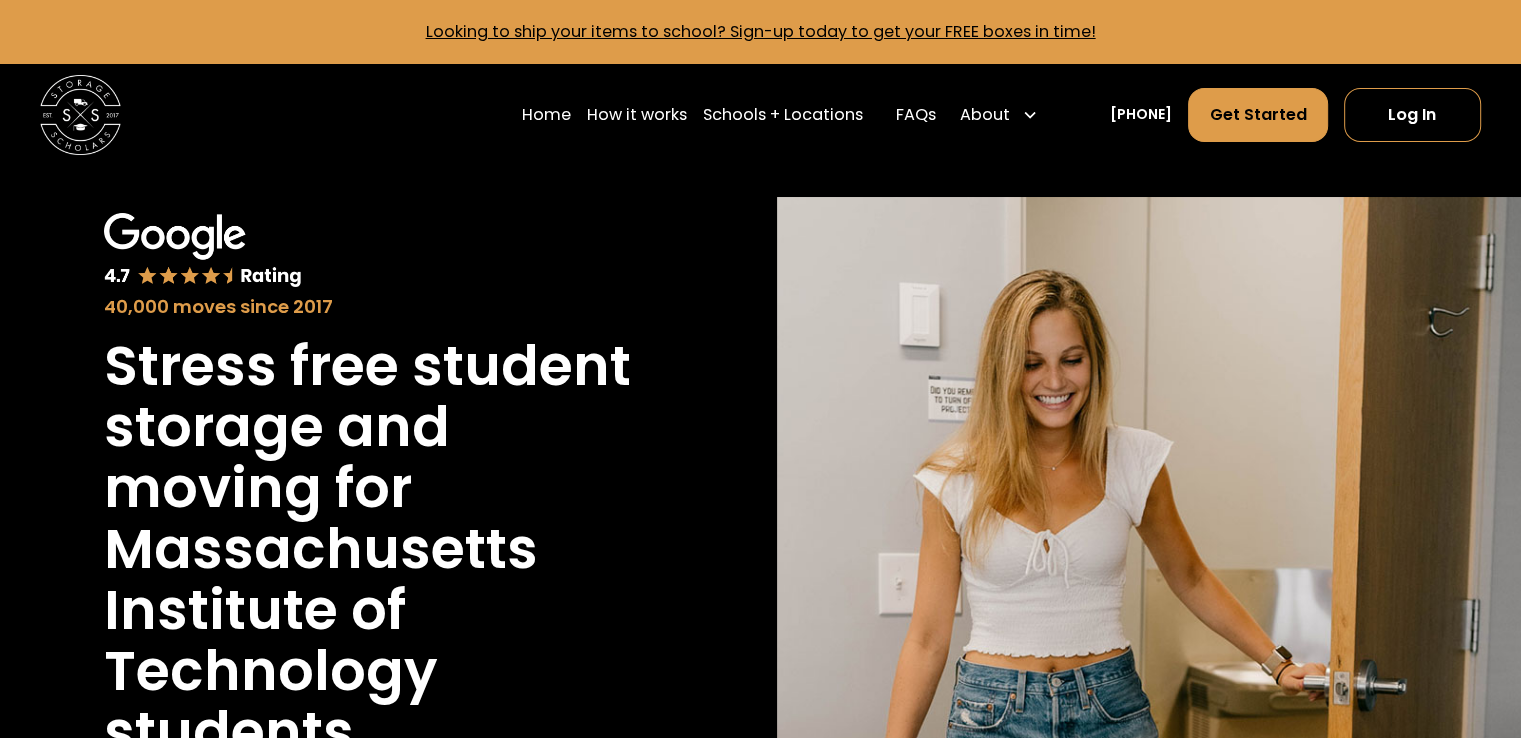 scroll, scrollTop: 0, scrollLeft: 0, axis: both 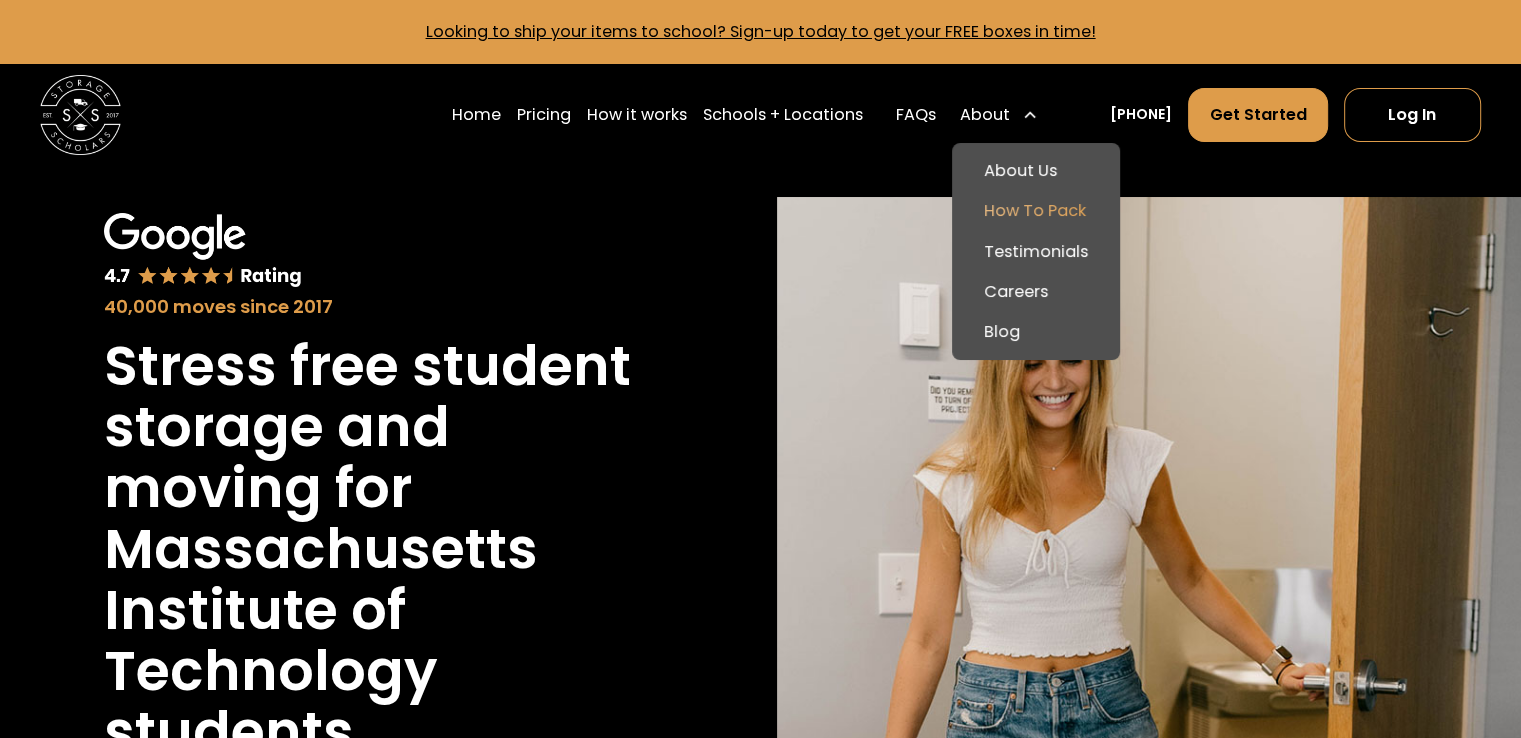 click on "How To Pack" at bounding box center [1036, 211] 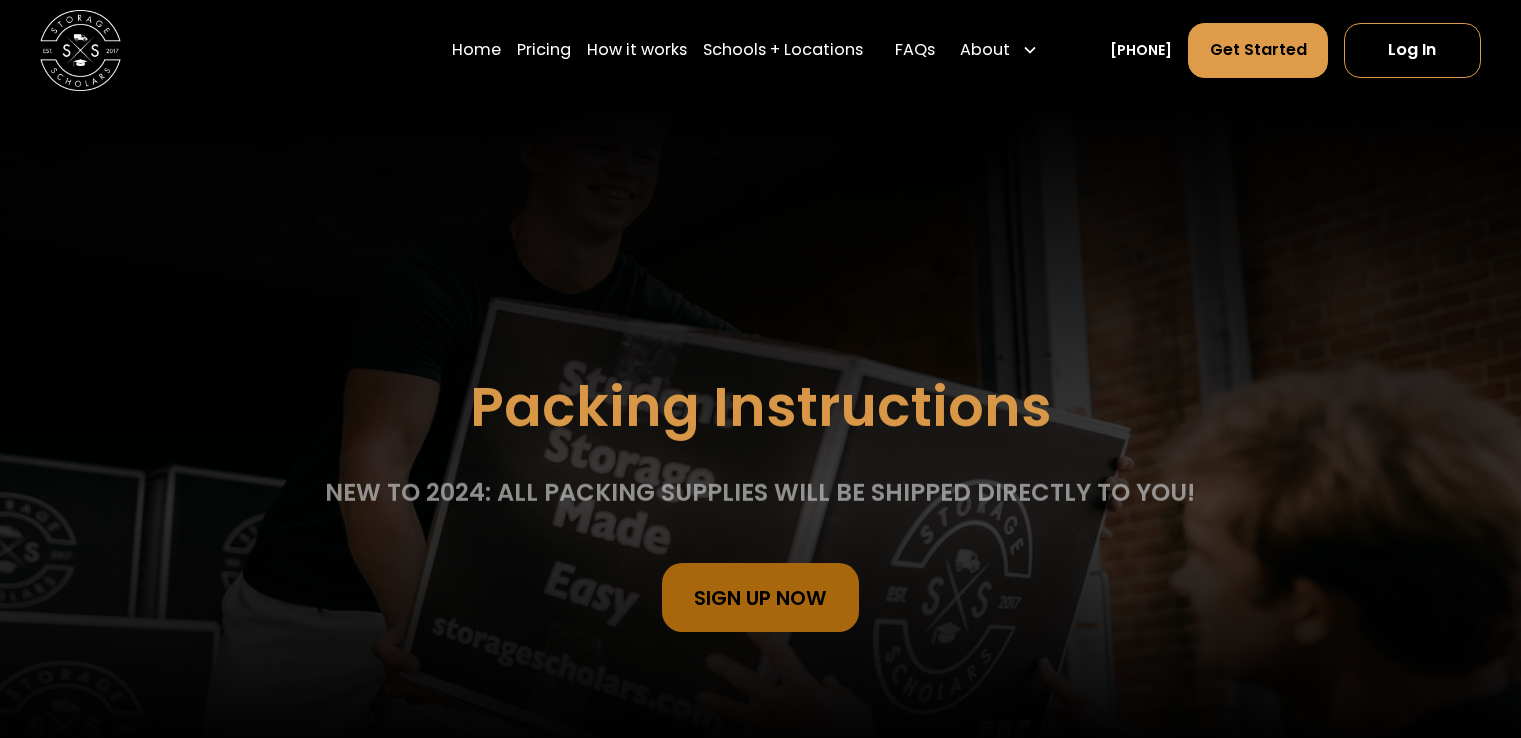 scroll, scrollTop: 0, scrollLeft: 0, axis: both 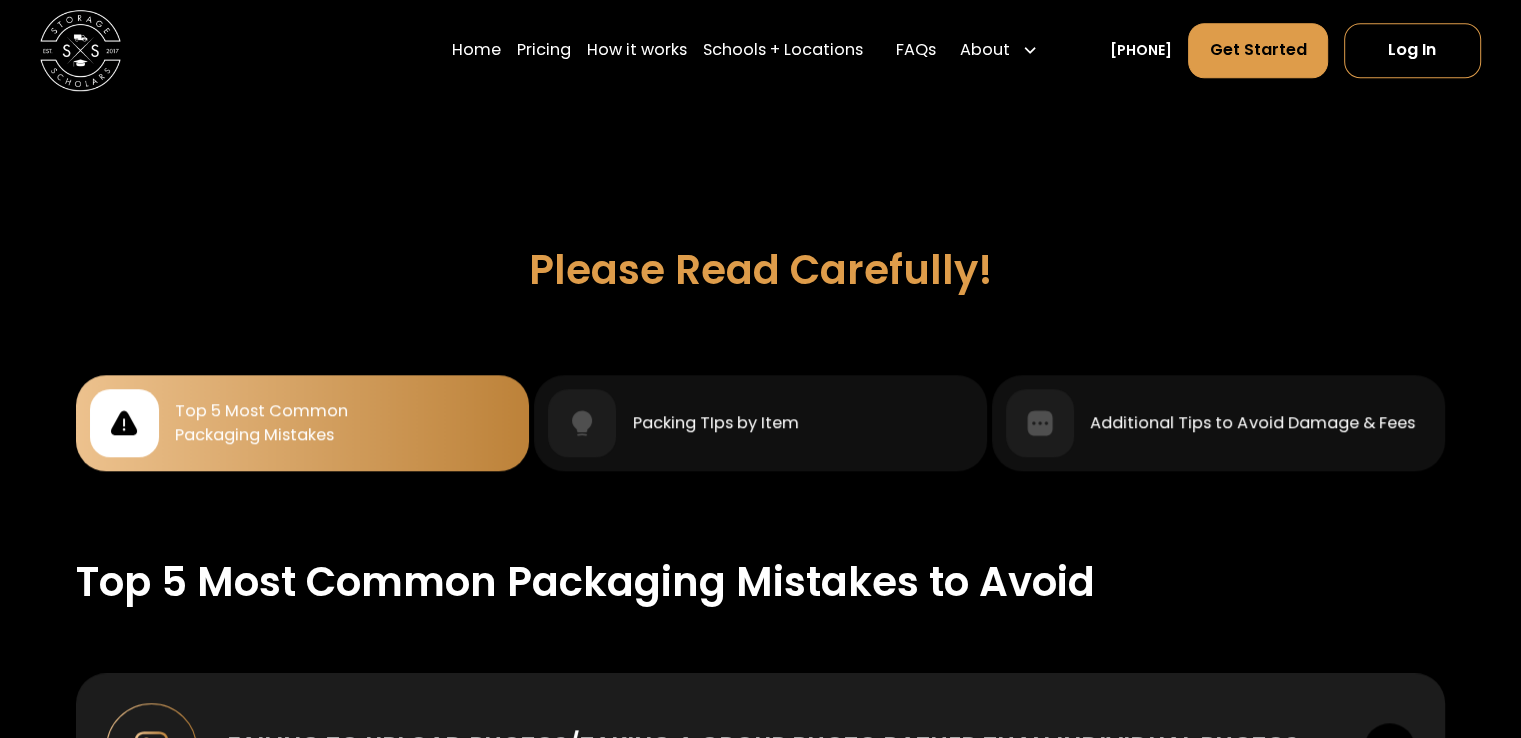 click on "view how to build & pack a box" at bounding box center [760, -339] 